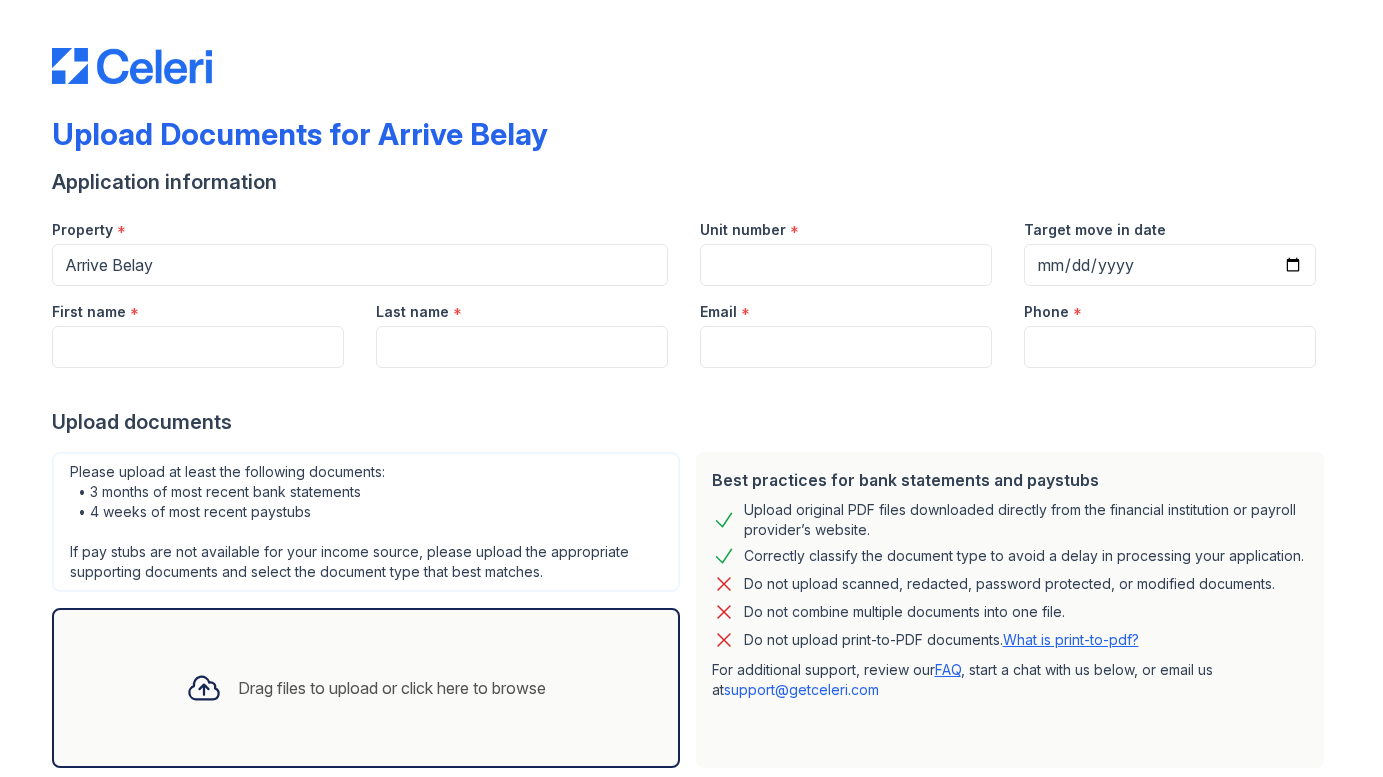 scroll, scrollTop: 0, scrollLeft: 0, axis: both 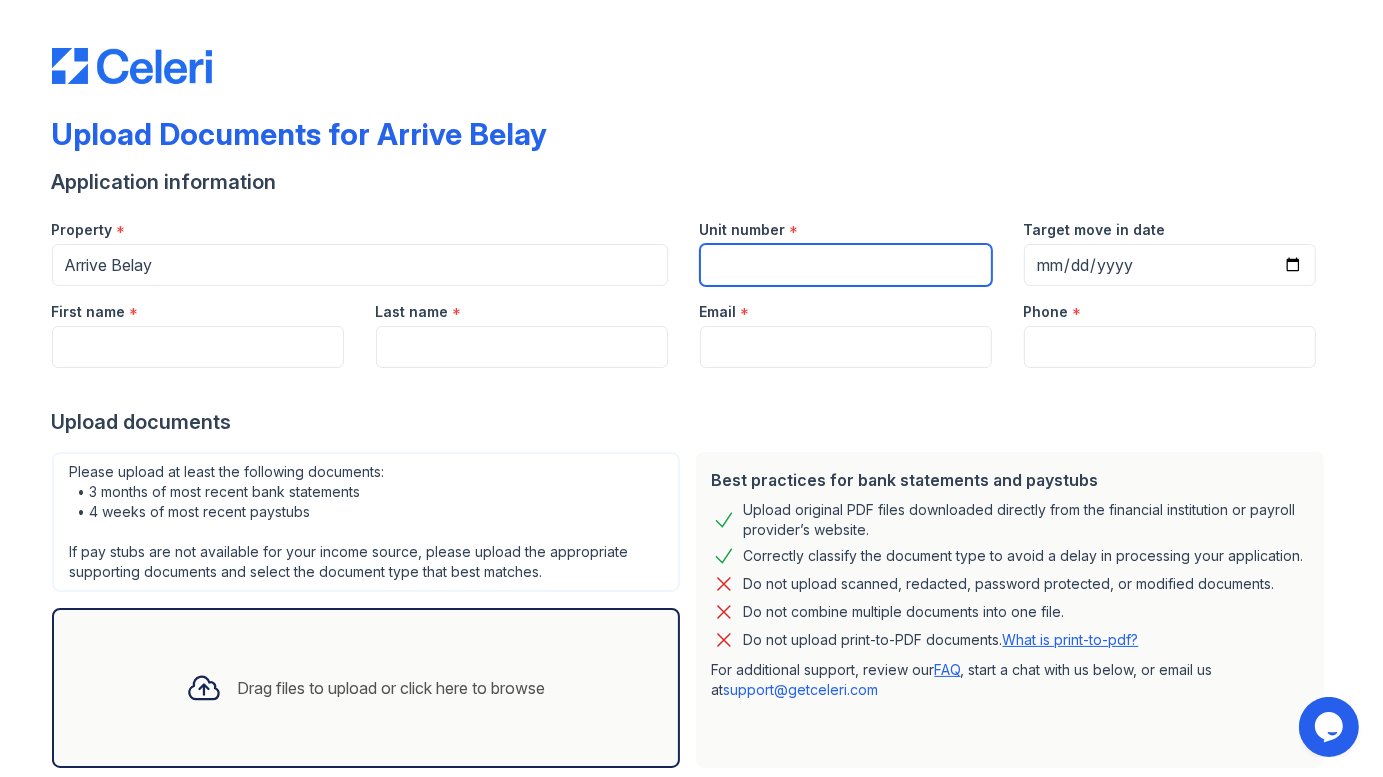 click on "Unit number" at bounding box center [846, 265] 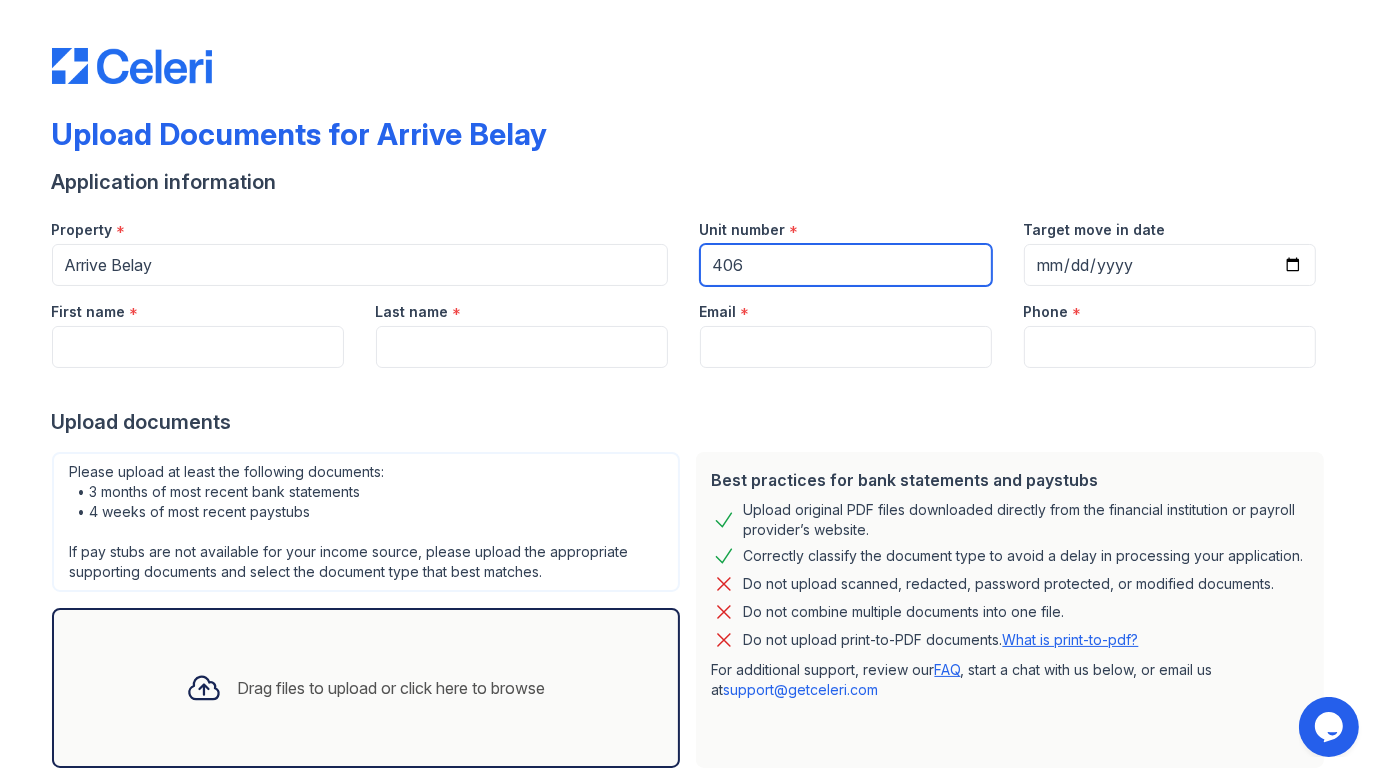 type on "406" 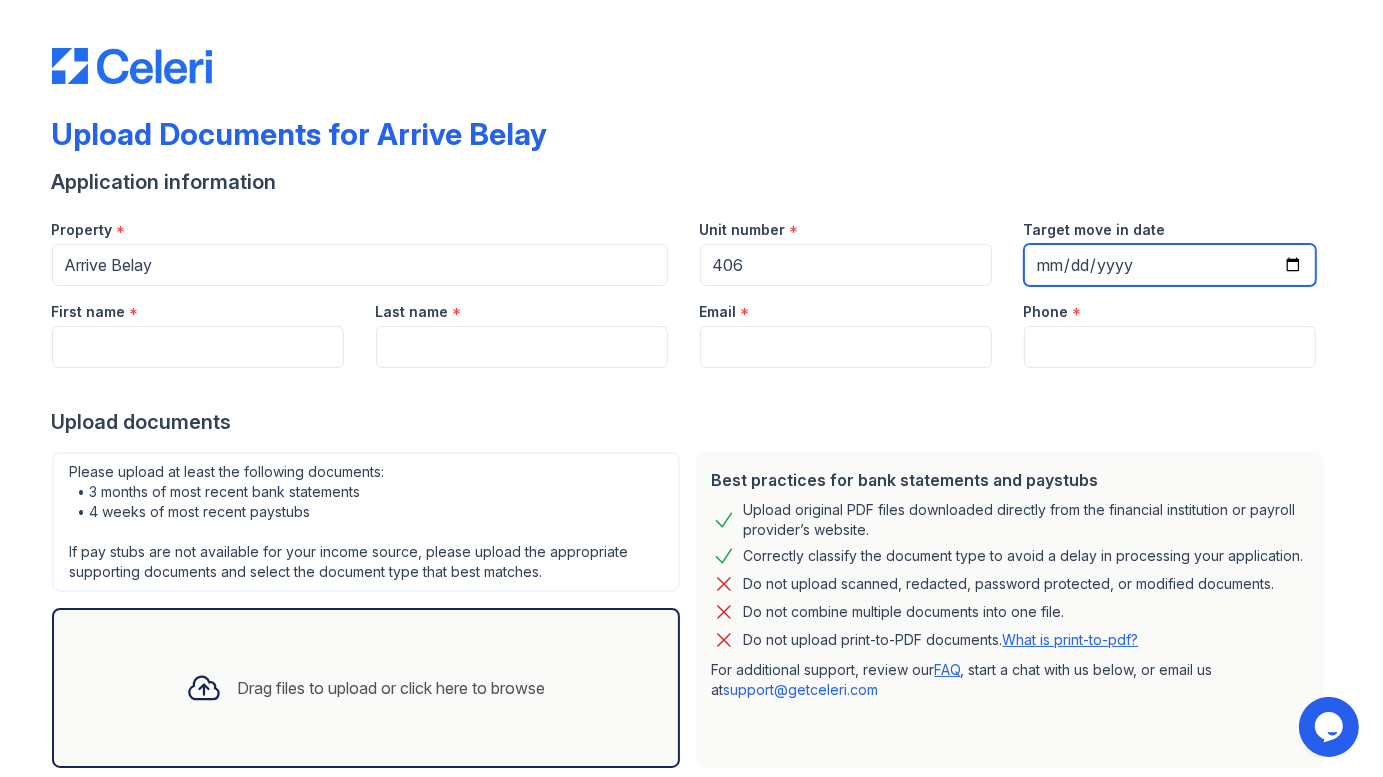 click on "Target move in date" at bounding box center (1170, 265) 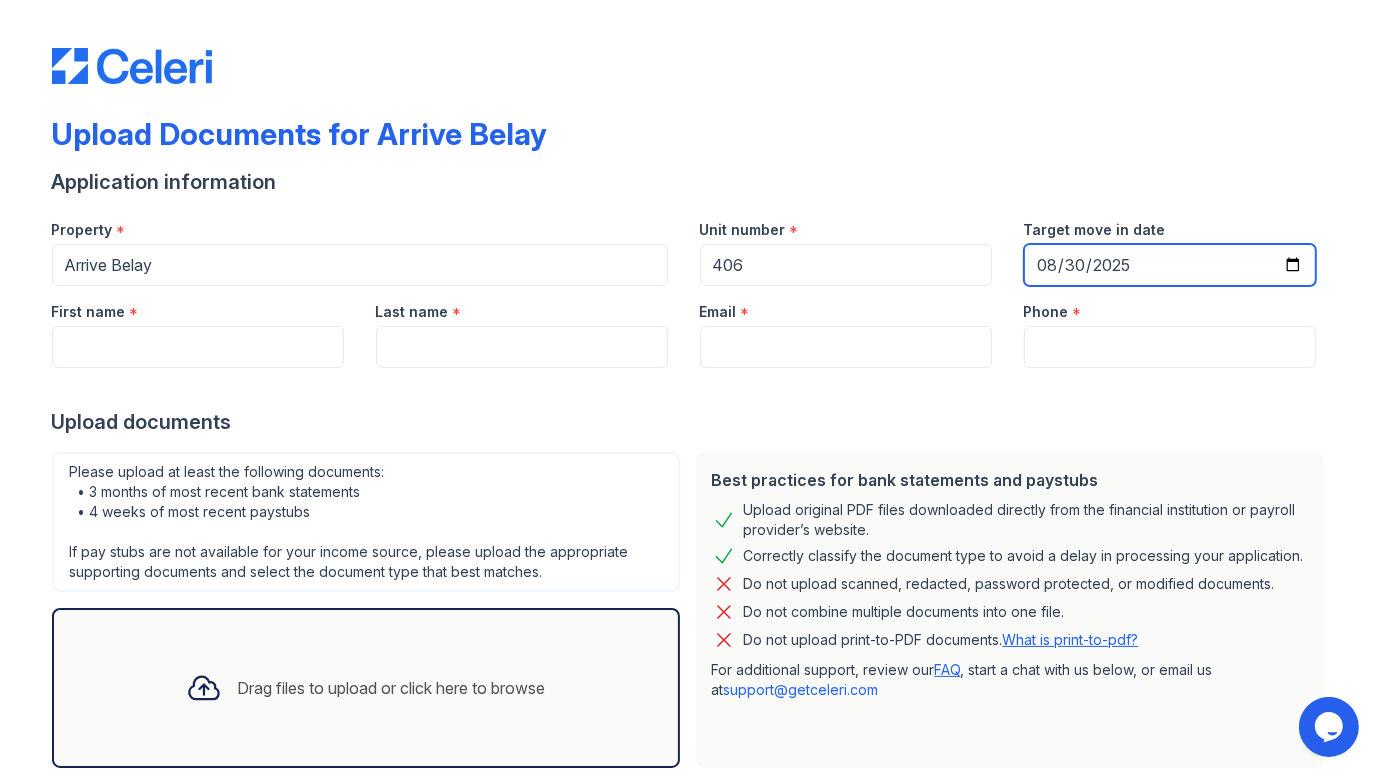 type on "2025-08-30" 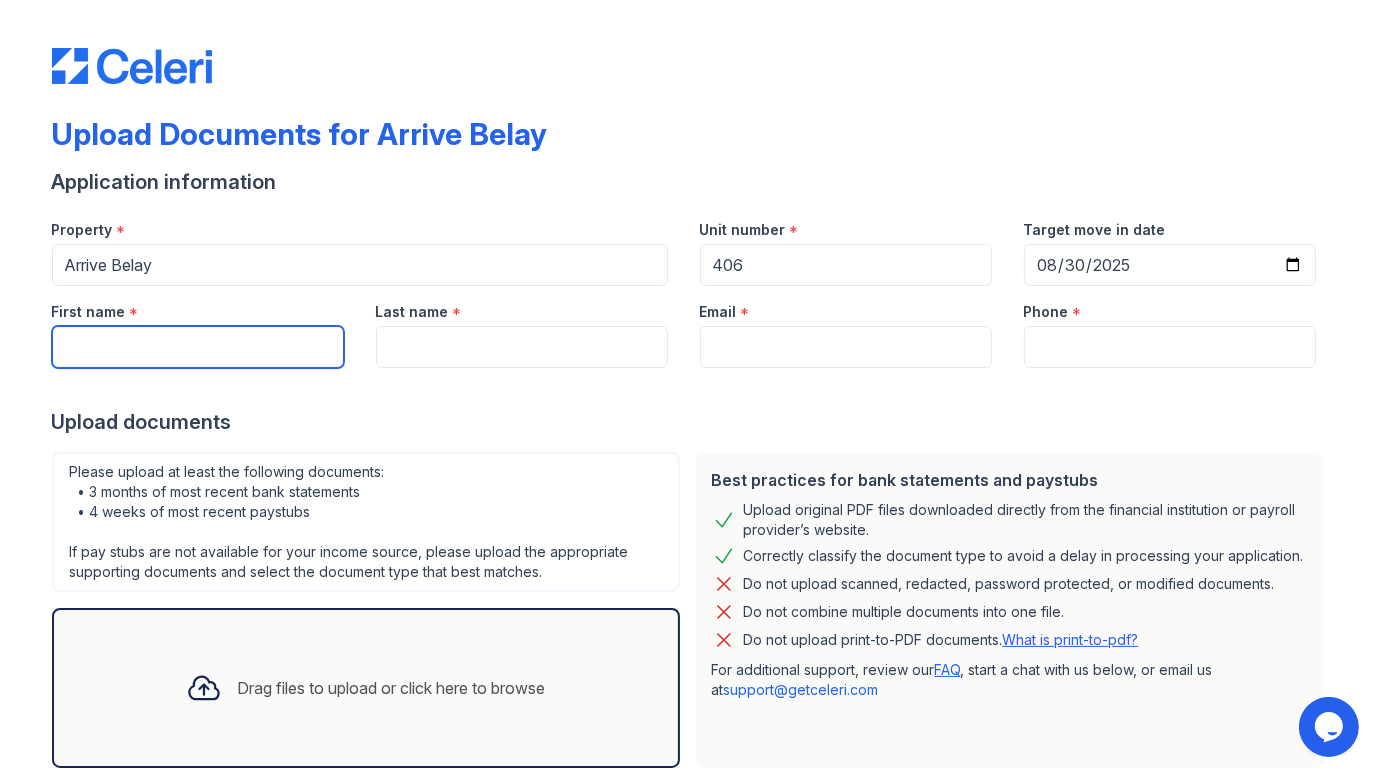 click on "First name" at bounding box center (198, 347) 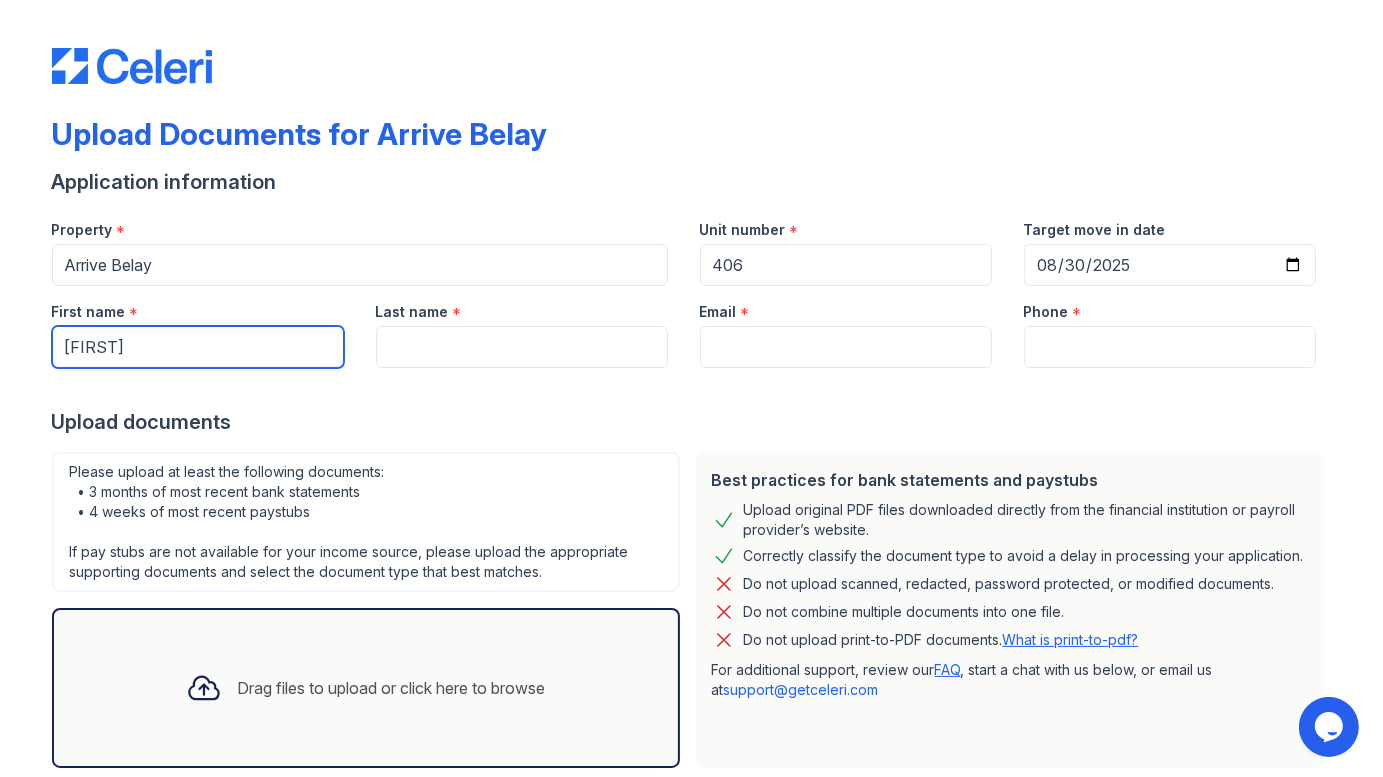 type on "Skye" 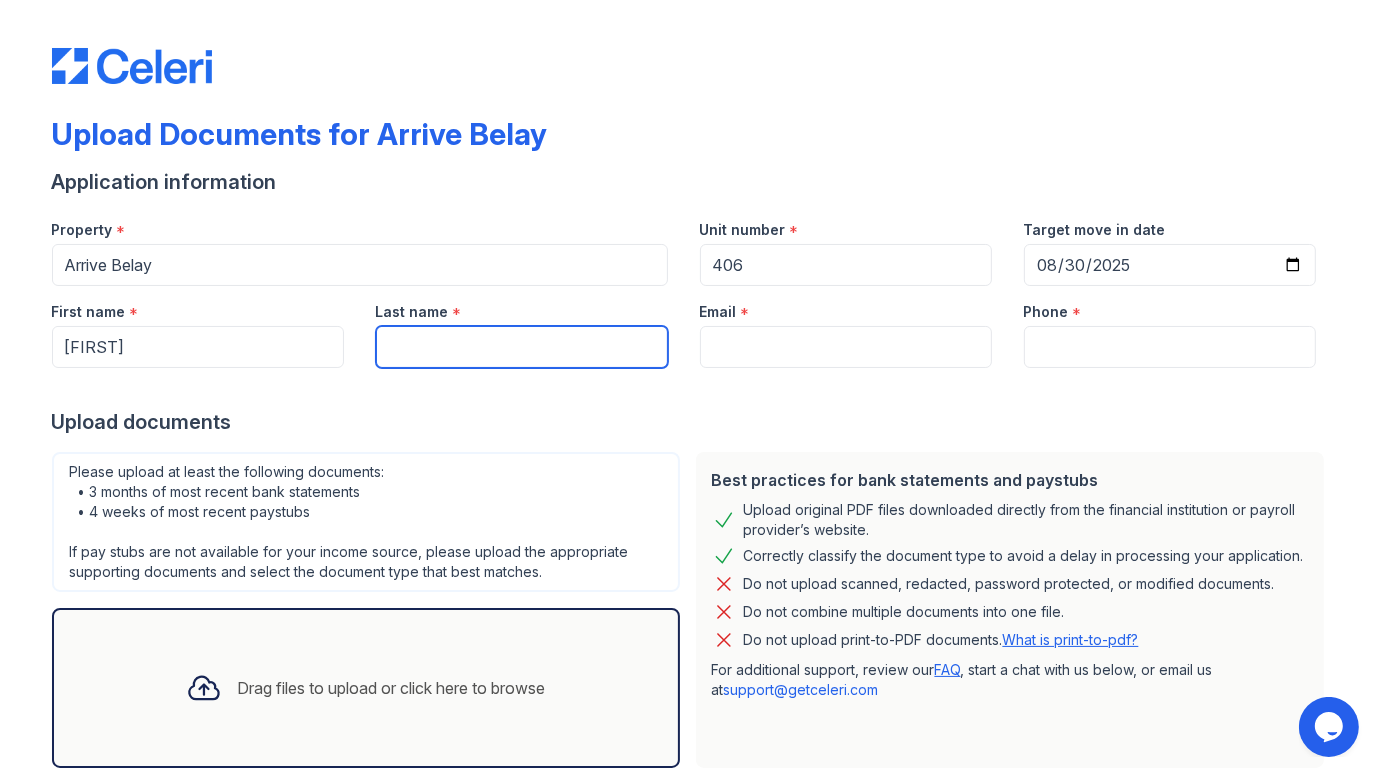 click on "Last name" at bounding box center [522, 347] 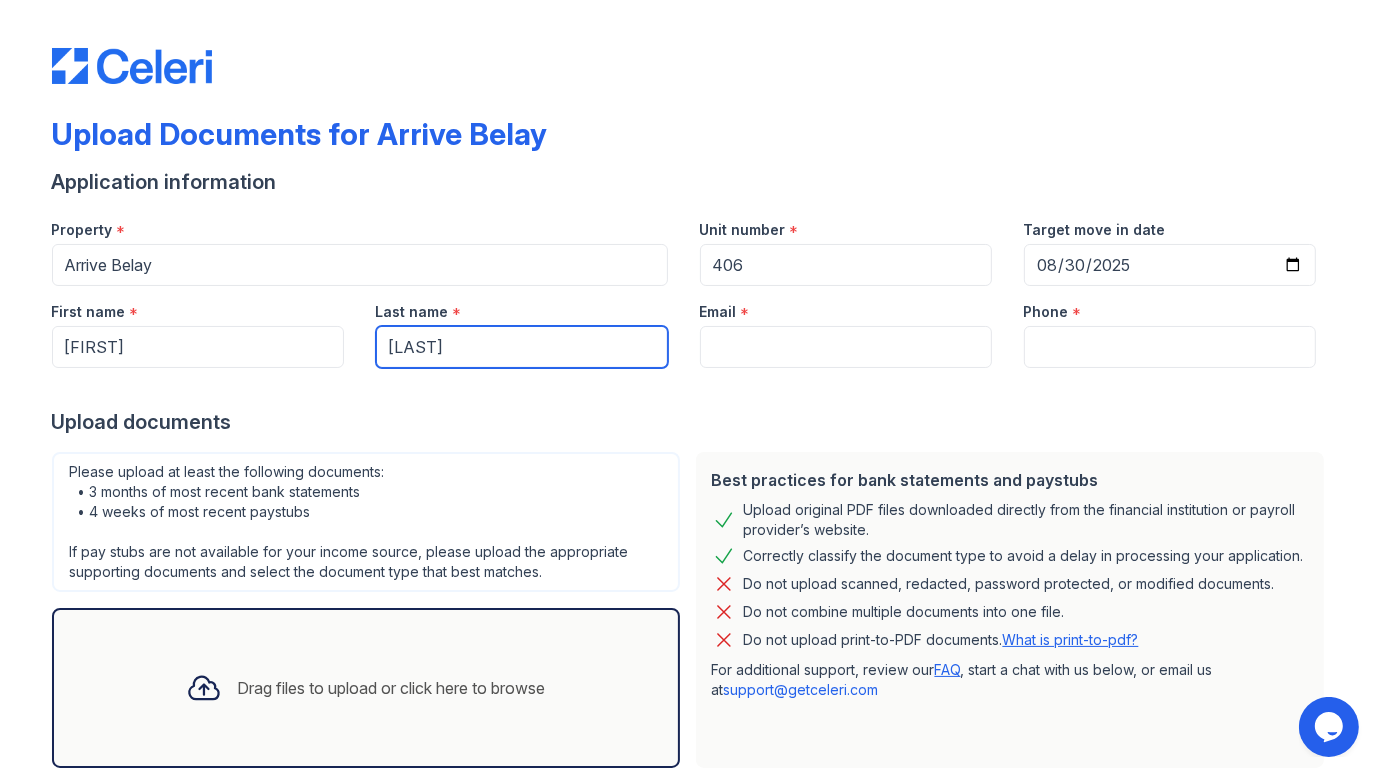 type on "Garcia" 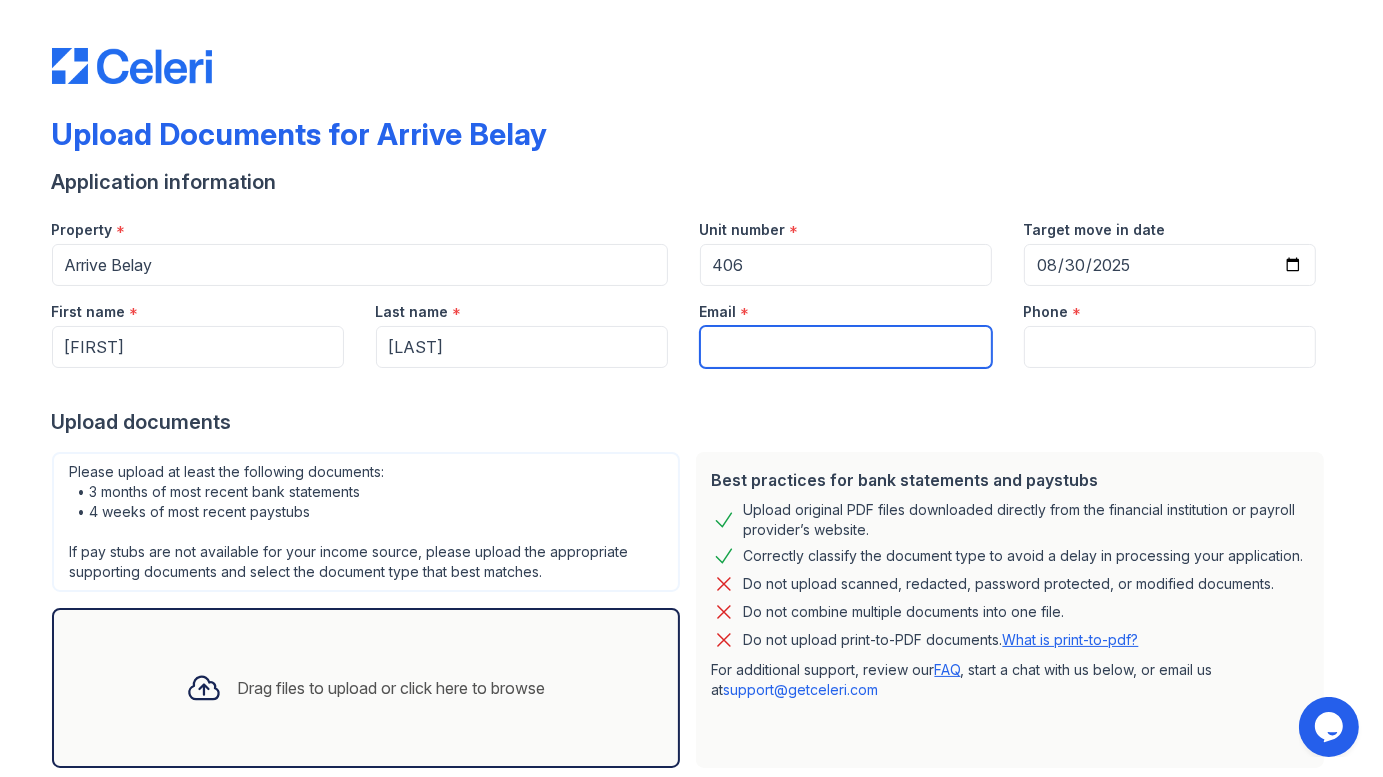 click on "Email" at bounding box center [846, 347] 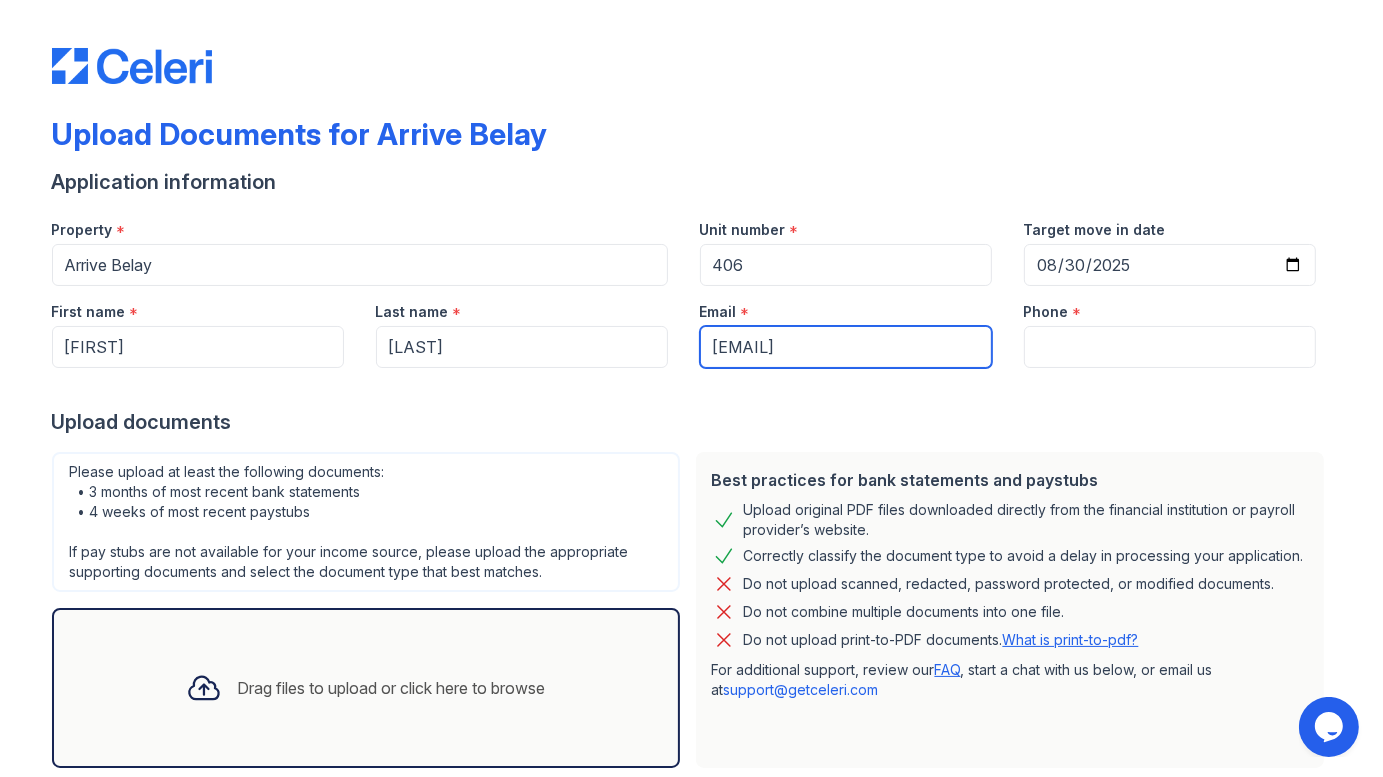 scroll, scrollTop: 0, scrollLeft: 15, axis: horizontal 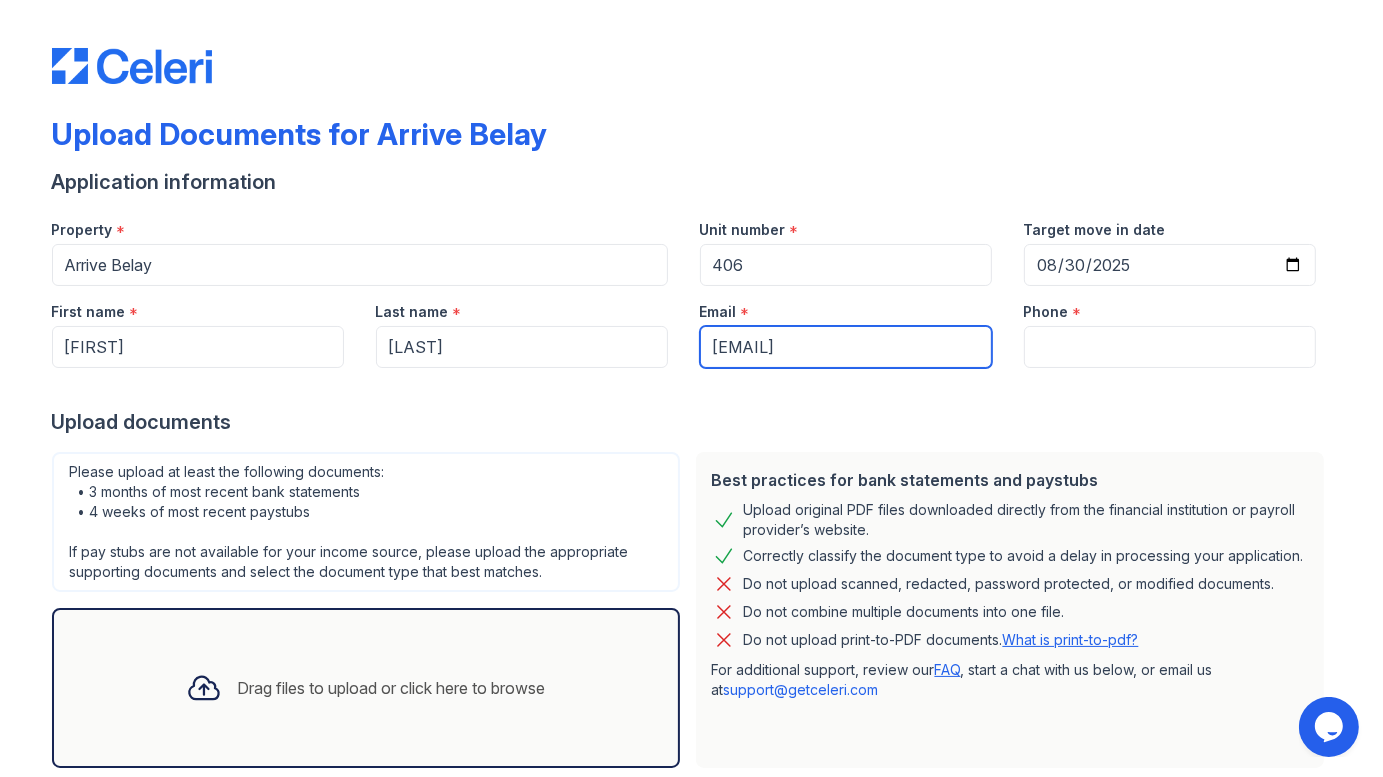 type on "skyegarcia2025@u.northwestern.edu" 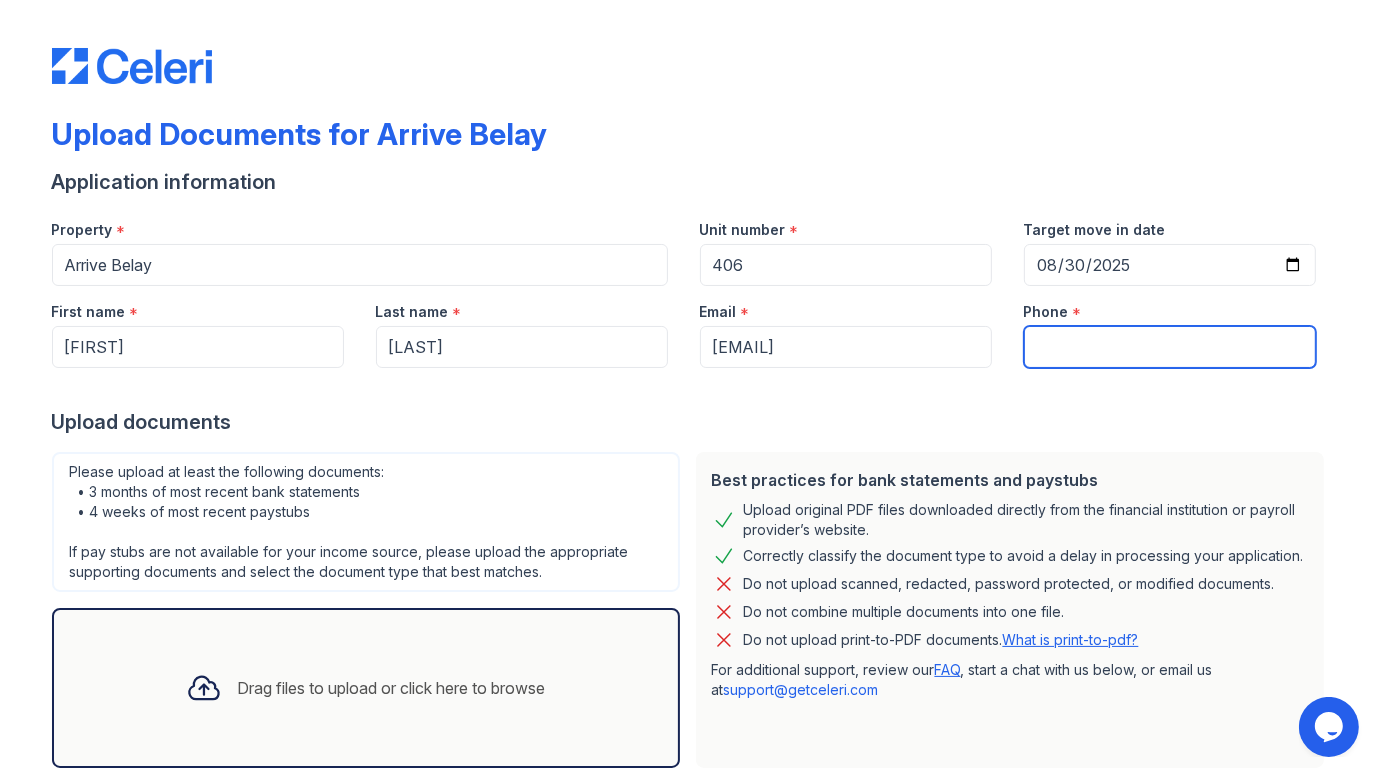click on "Phone" at bounding box center (1170, 347) 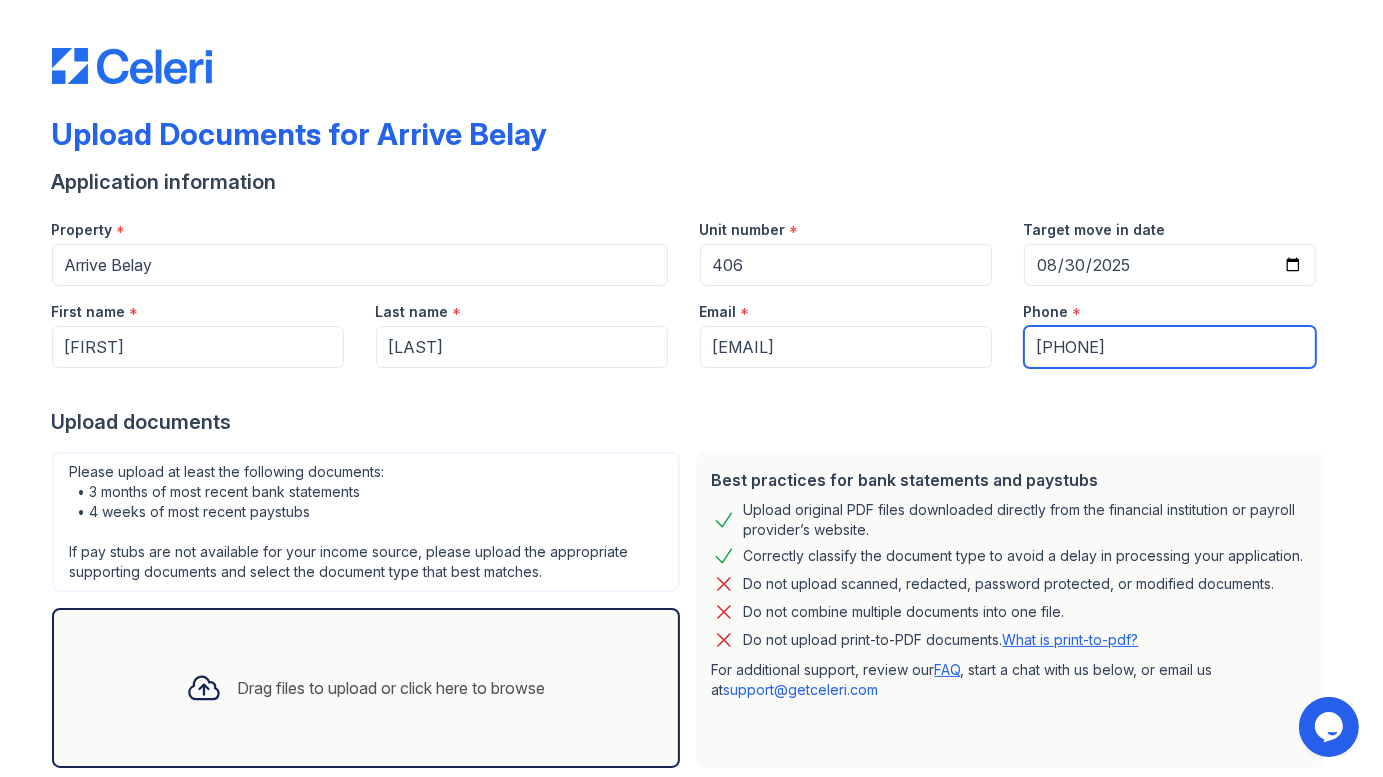 type on "3472665904" 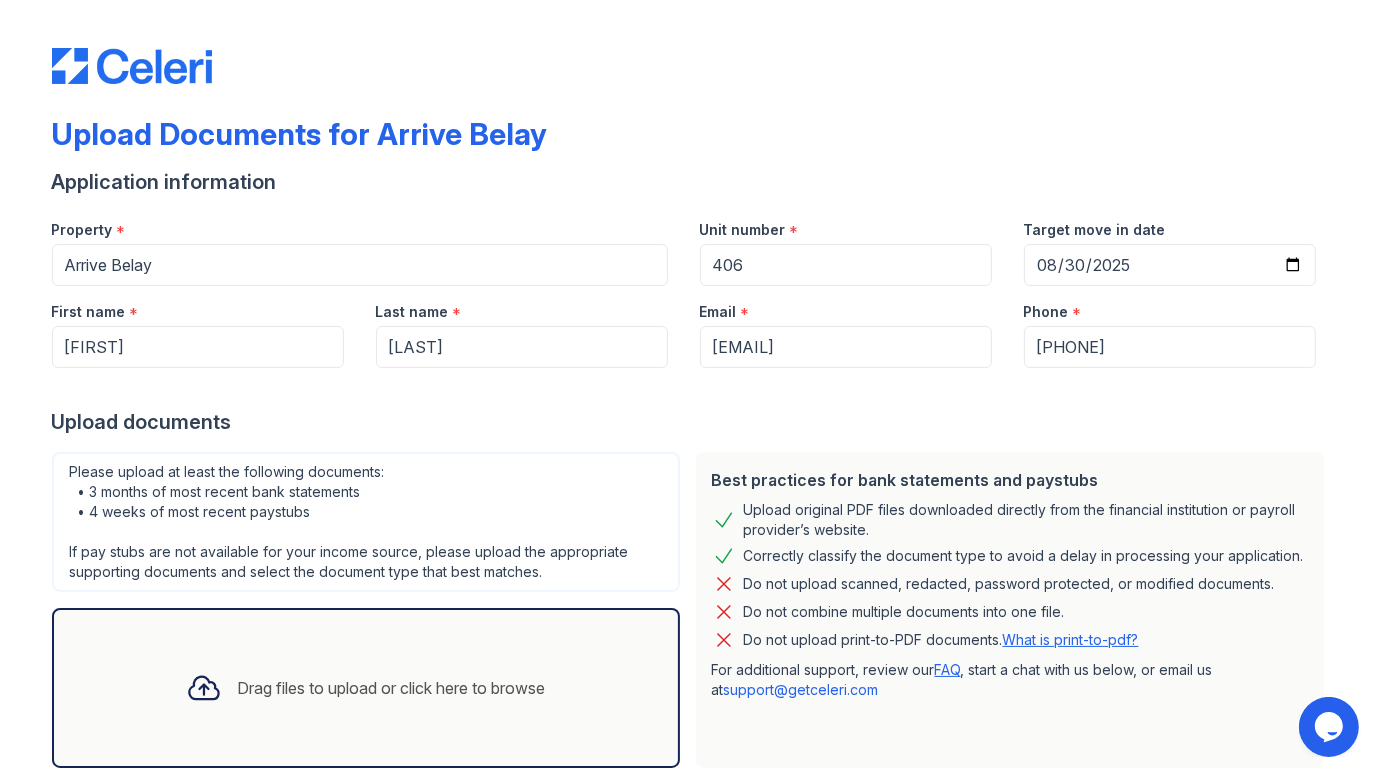 drag, startPoint x: 1050, startPoint y: 395, endPoint x: 1045, endPoint y: 380, distance: 15.811388 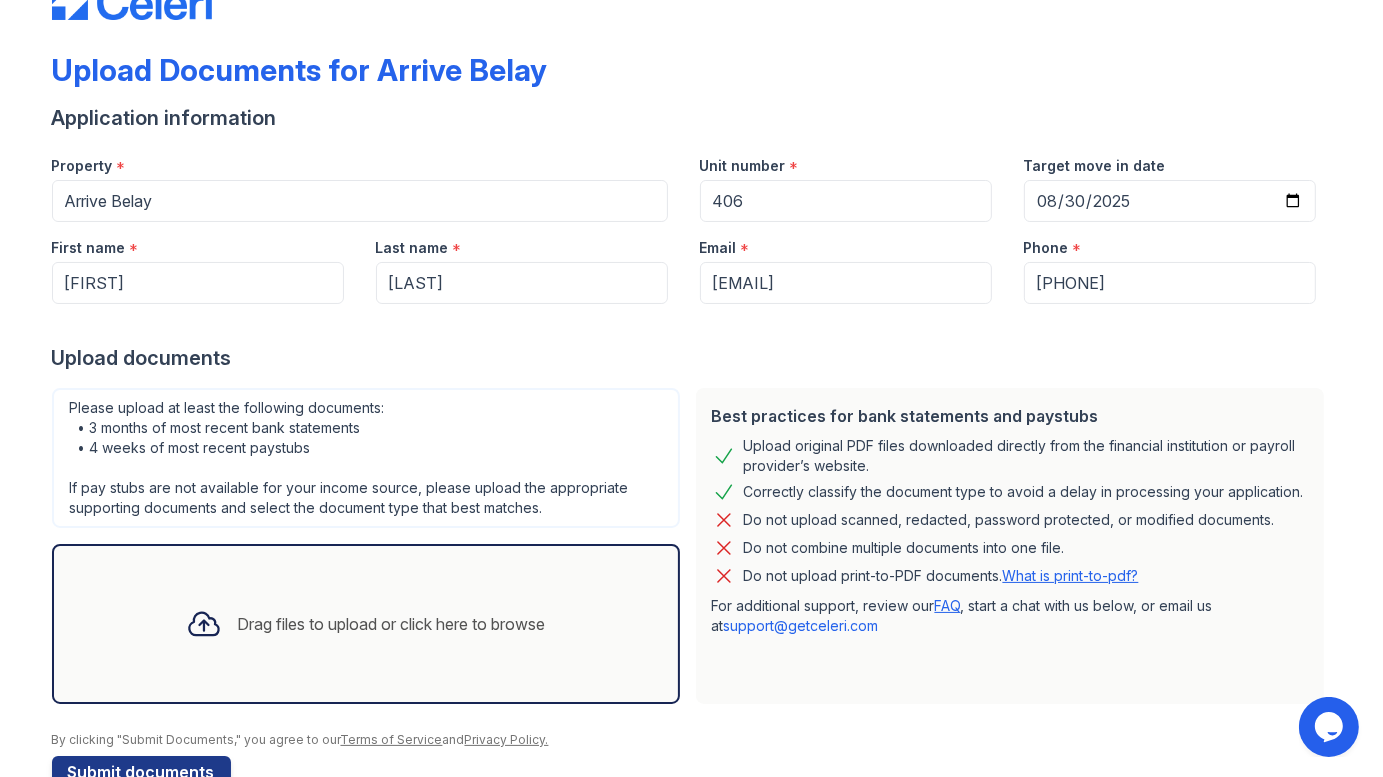 scroll, scrollTop: 114, scrollLeft: 0, axis: vertical 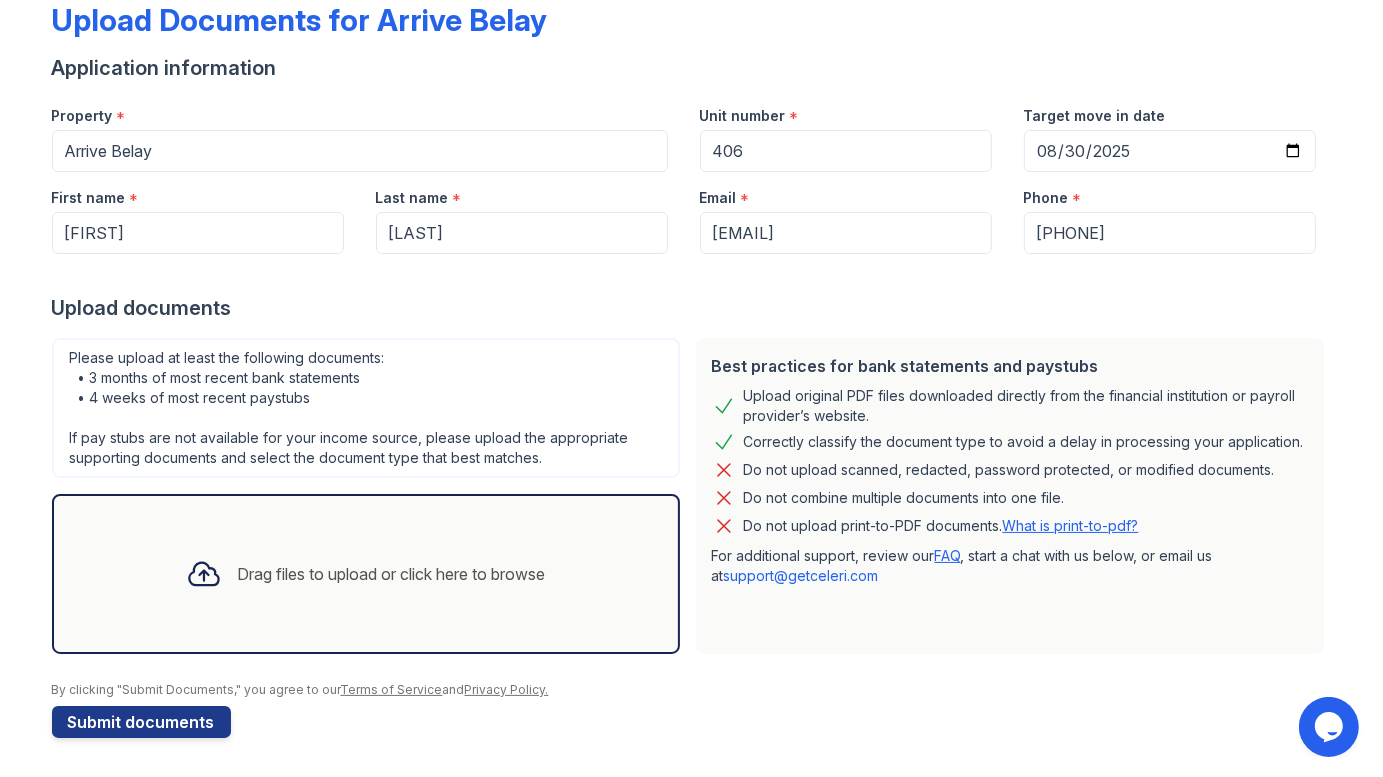 click on "First name
*" at bounding box center [198, 192] 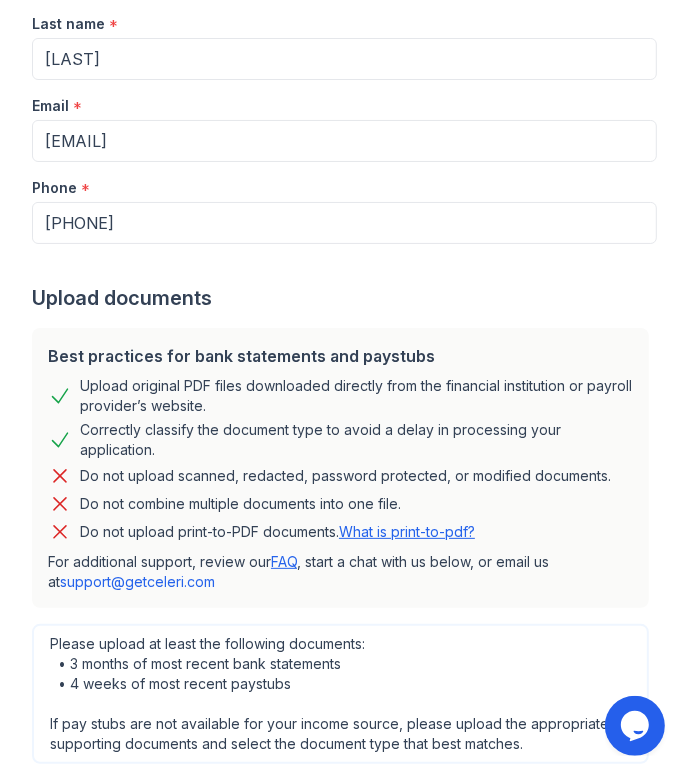 scroll, scrollTop: 600, scrollLeft: 0, axis: vertical 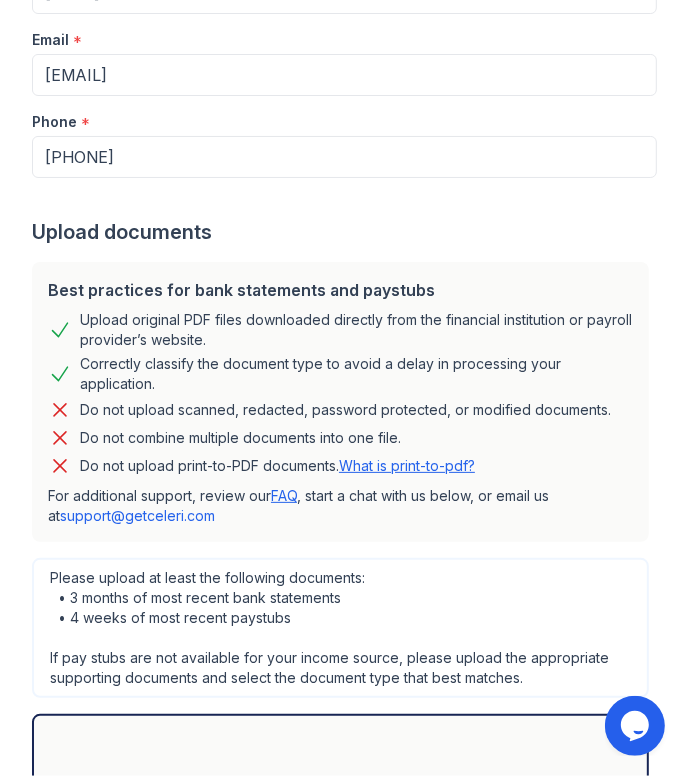 drag, startPoint x: 286, startPoint y: 502, endPoint x: 269, endPoint y: 539, distance: 40.718548 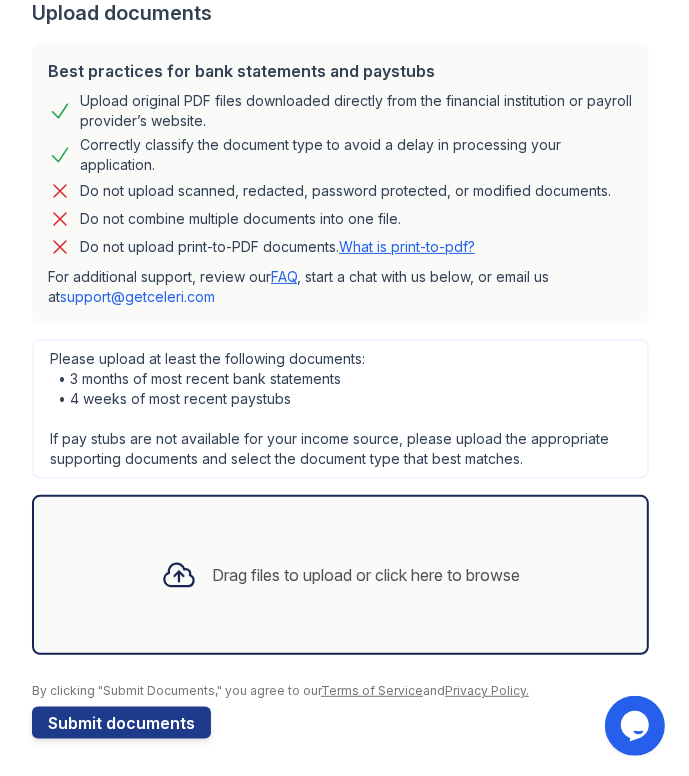 click on "Drag files to upload or click here to browse" at bounding box center [367, 575] 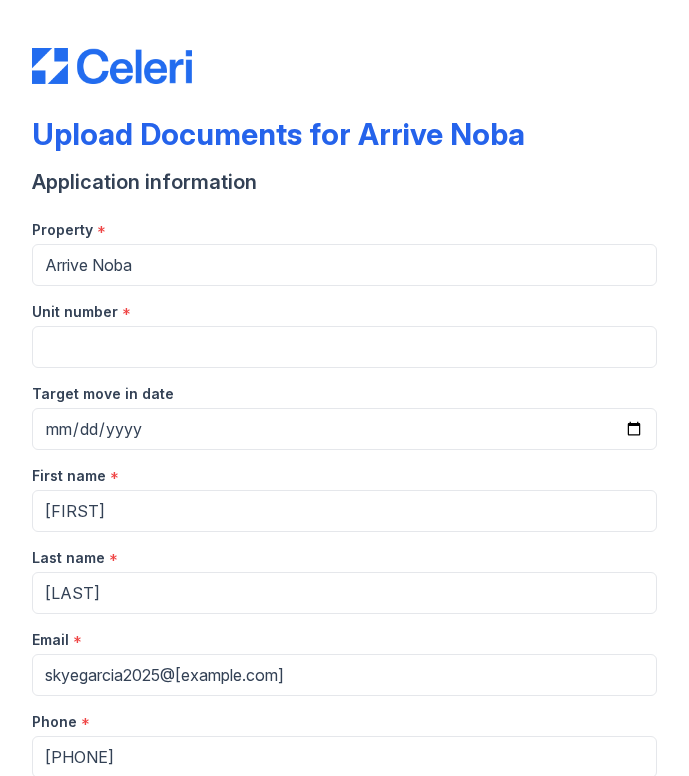 scroll, scrollTop: 0, scrollLeft: 0, axis: both 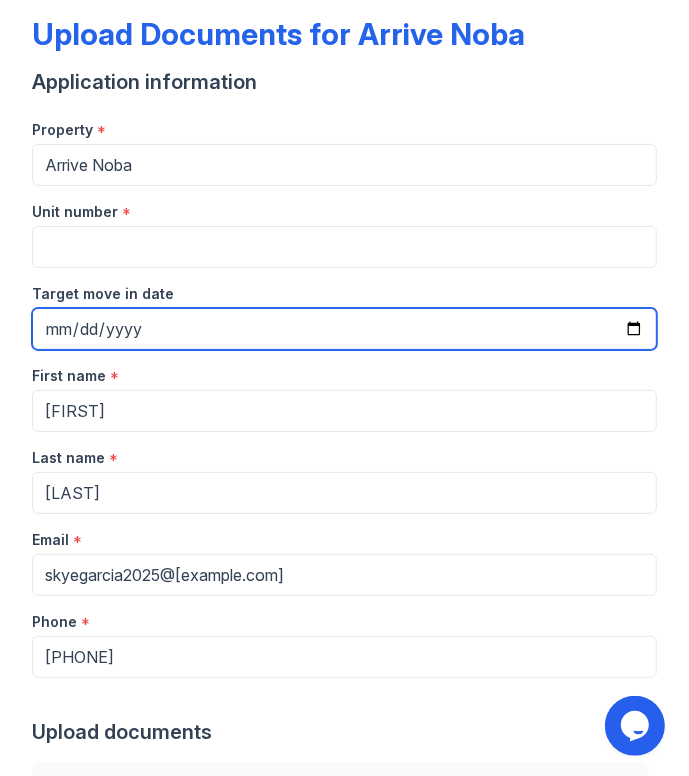 click on "Target move in date" at bounding box center [344, 329] 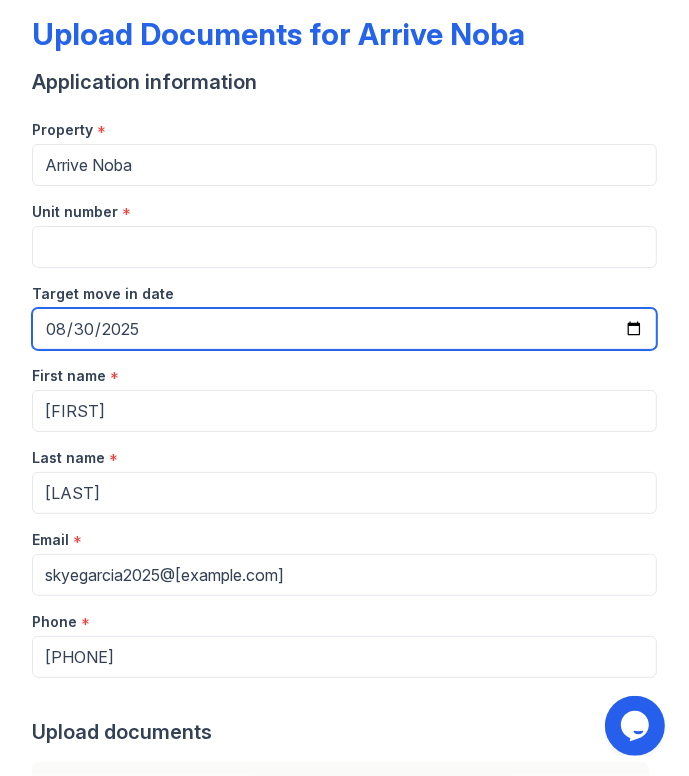 type on "2025-08-30" 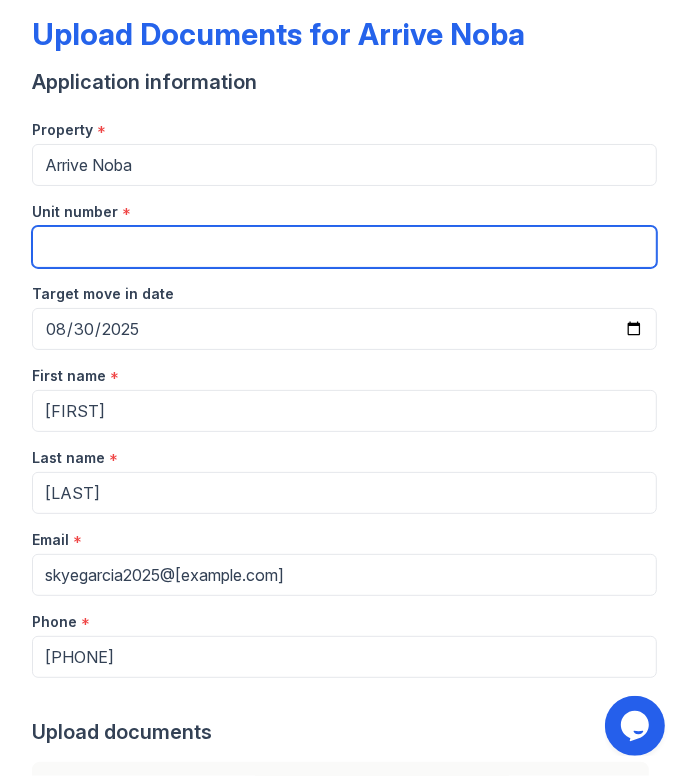 click on "Unit number" at bounding box center [344, 247] 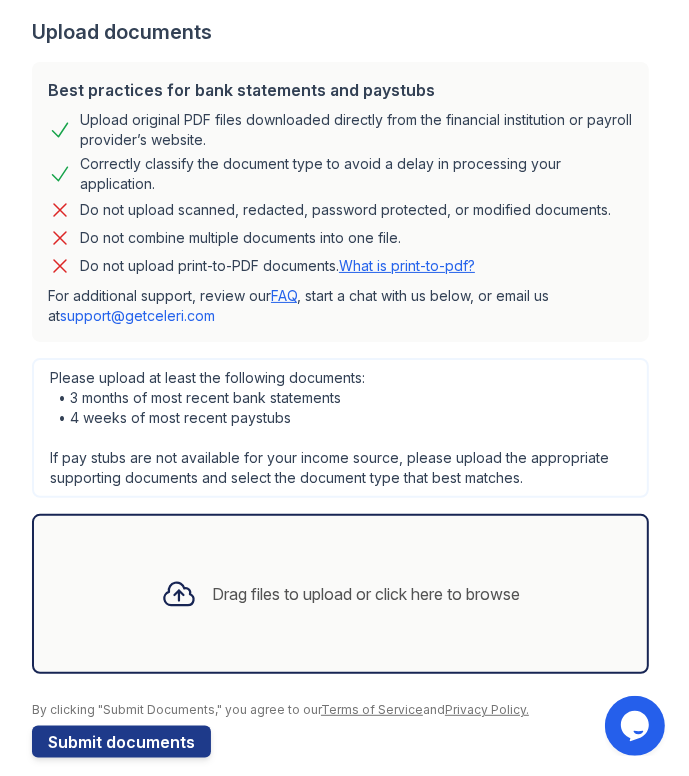 scroll, scrollTop: 819, scrollLeft: 0, axis: vertical 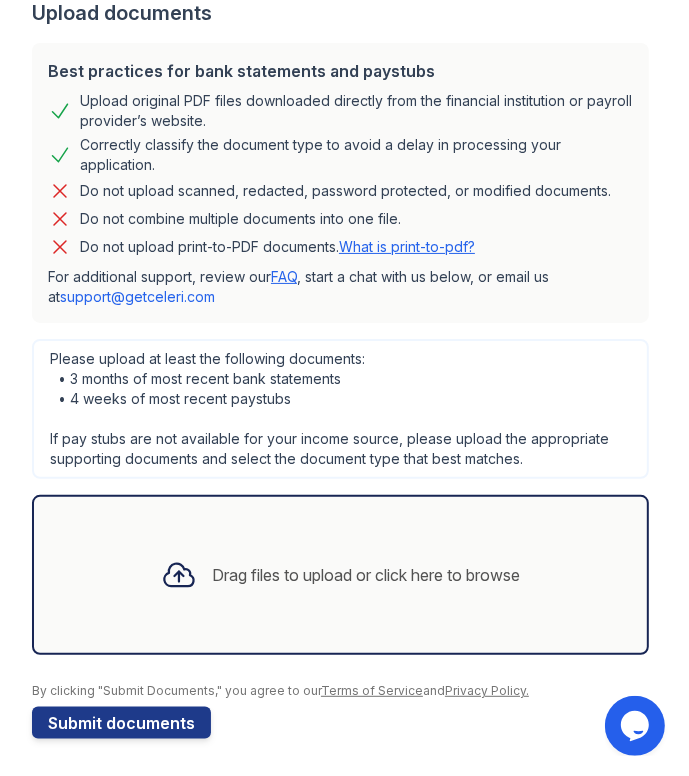 type on "406" 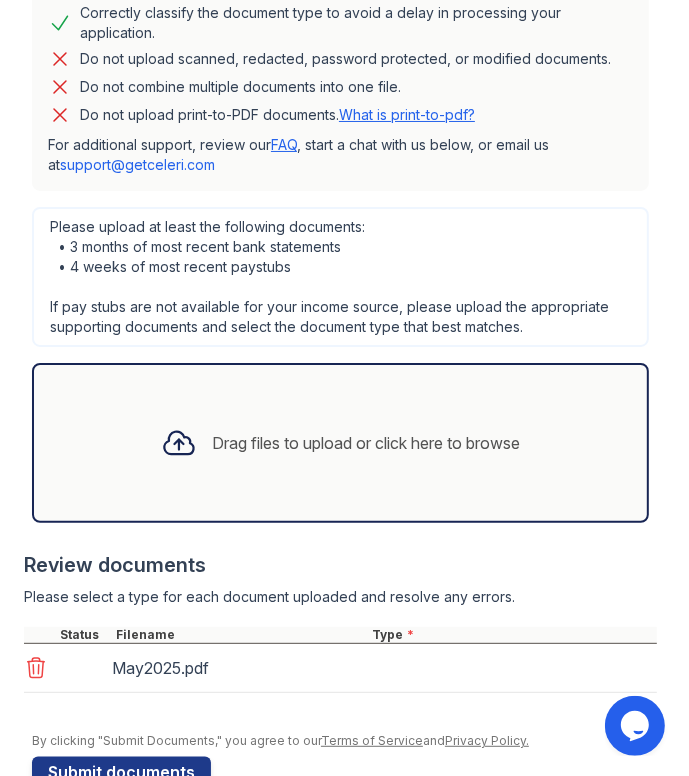scroll, scrollTop: 1000, scrollLeft: 0, axis: vertical 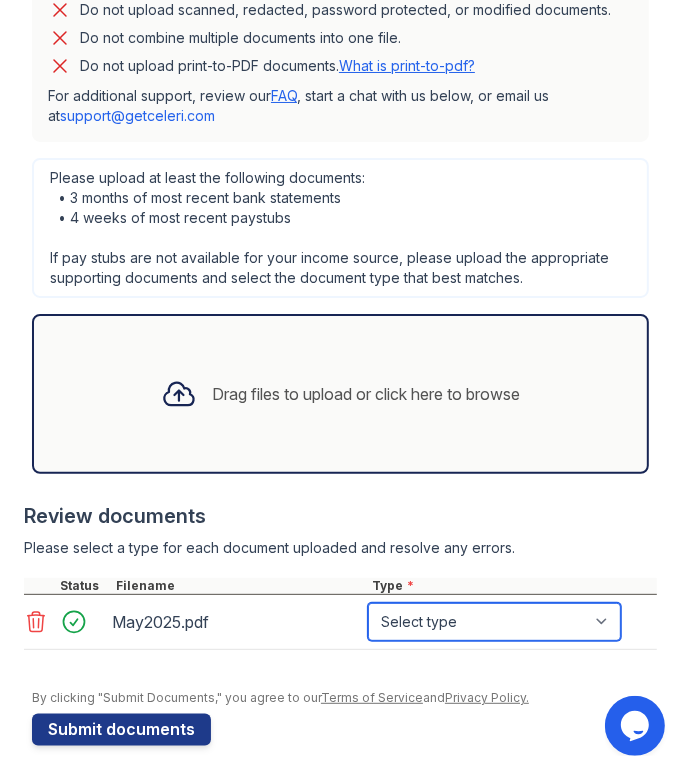 click on "Select type
Paystub
Bank Statement
Offer Letter
Tax Documents
Benefit Award Letter
Investment Account Statement
Other" at bounding box center (494, 622) 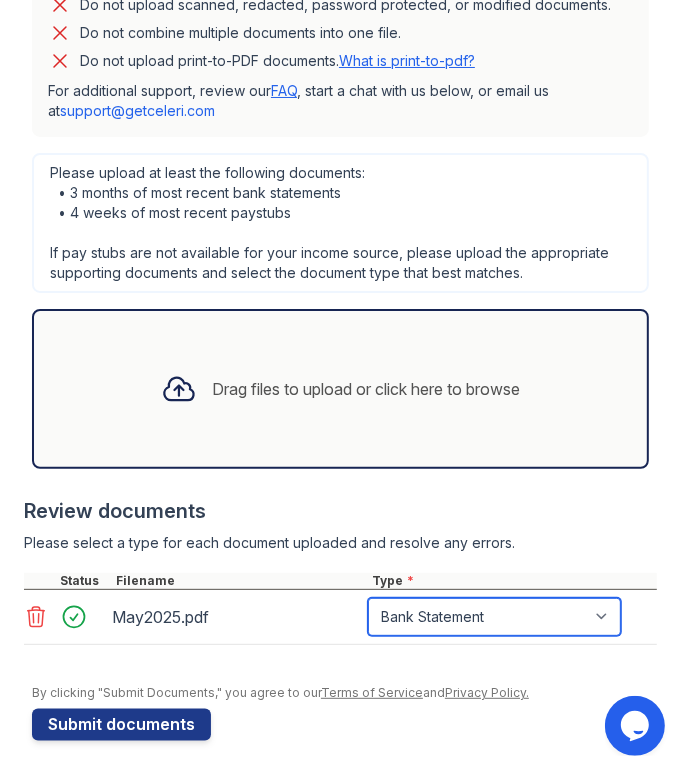 scroll, scrollTop: 1006, scrollLeft: 0, axis: vertical 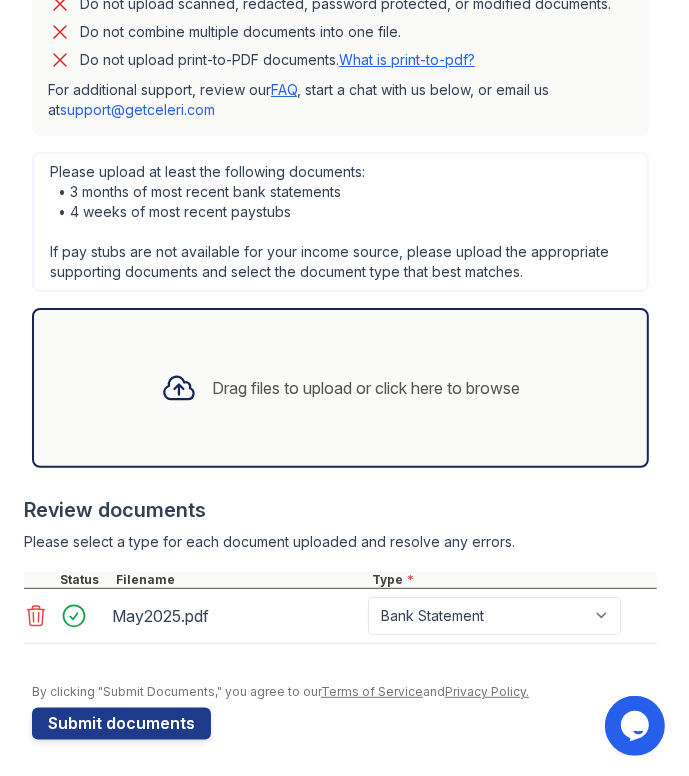 click on "Drag files to upload or click here to browse" at bounding box center [341, 388] 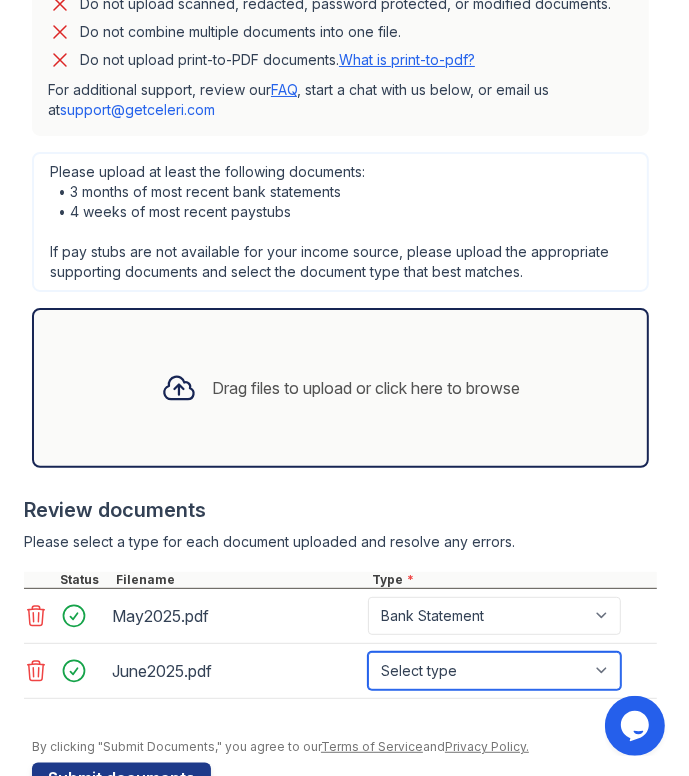 click on "Select type
Paystub
Bank Statement
Offer Letter
Tax Documents
Benefit Award Letter
Investment Account Statement
Other" at bounding box center (494, 671) 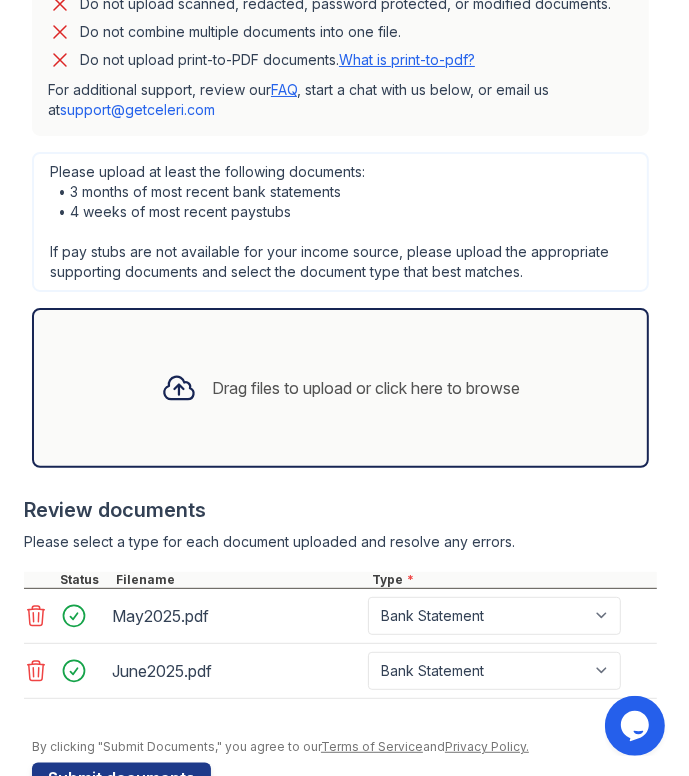 click on "Drag files to upload or click here to browse" at bounding box center (367, 388) 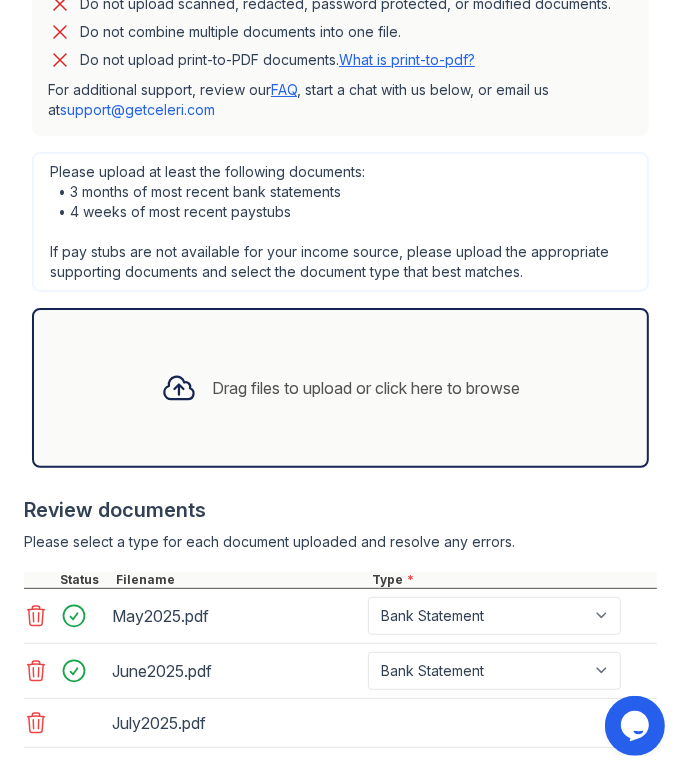 scroll, scrollTop: 1109, scrollLeft: 0, axis: vertical 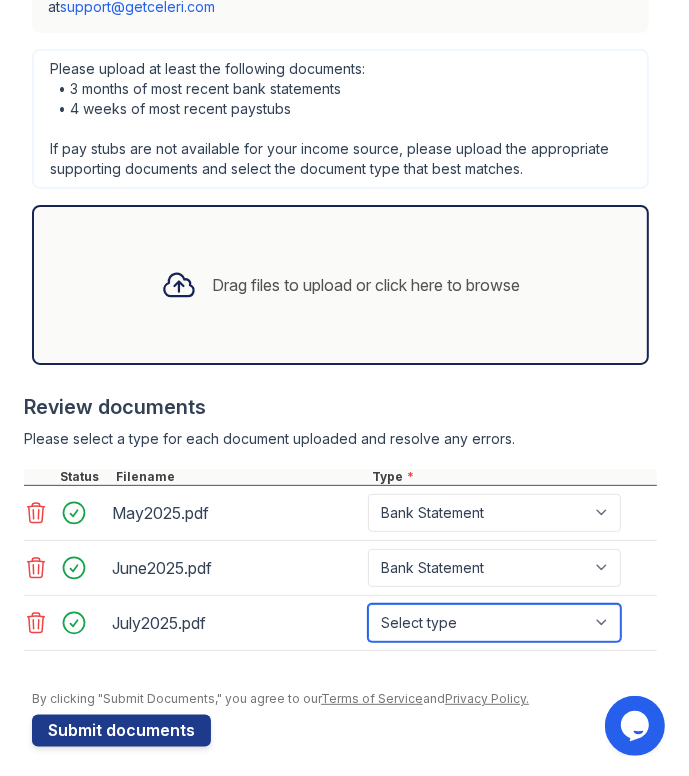 click on "Select type
Paystub
Bank Statement
Offer Letter
Tax Documents
Benefit Award Letter
Investment Account Statement
Other" at bounding box center (494, 623) 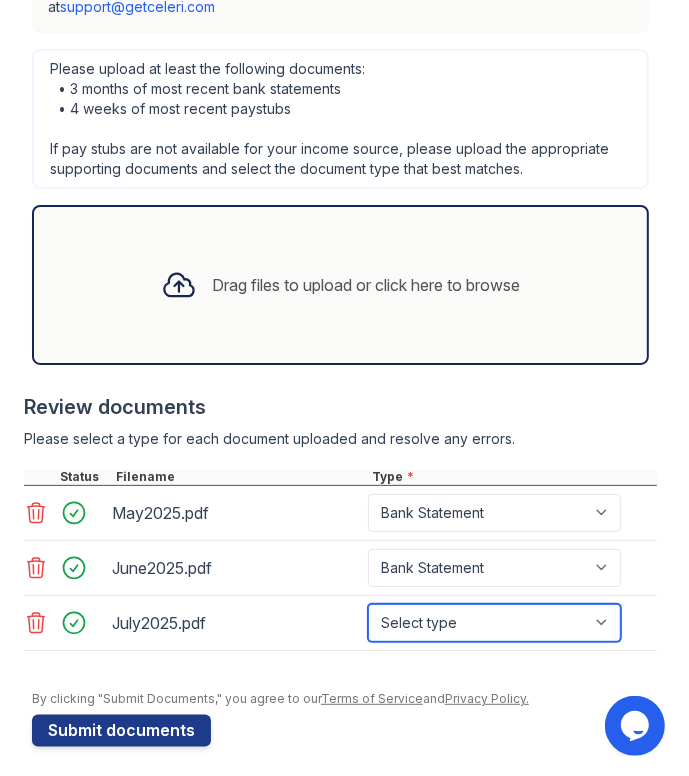 select on "bank_statement" 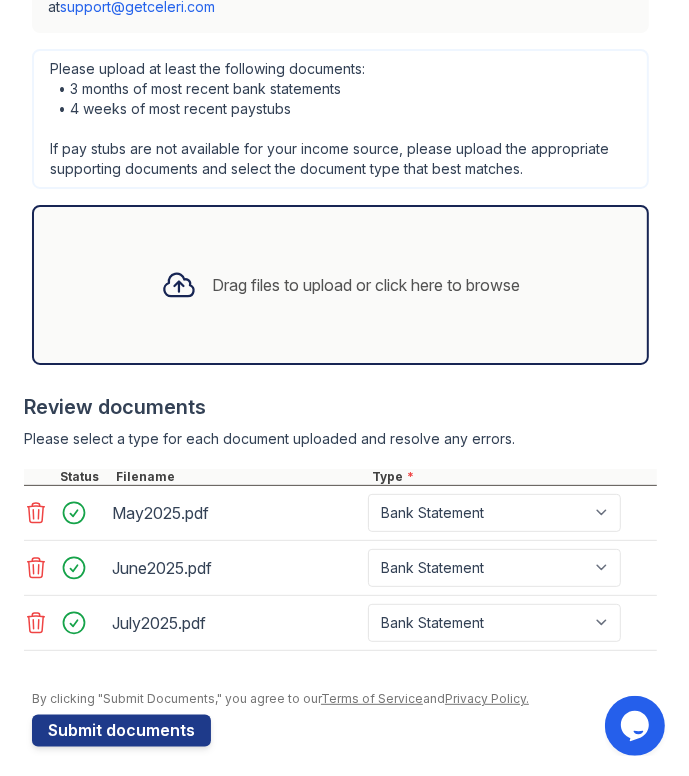 click on "Drag files to upload or click here to browse" at bounding box center [341, 285] 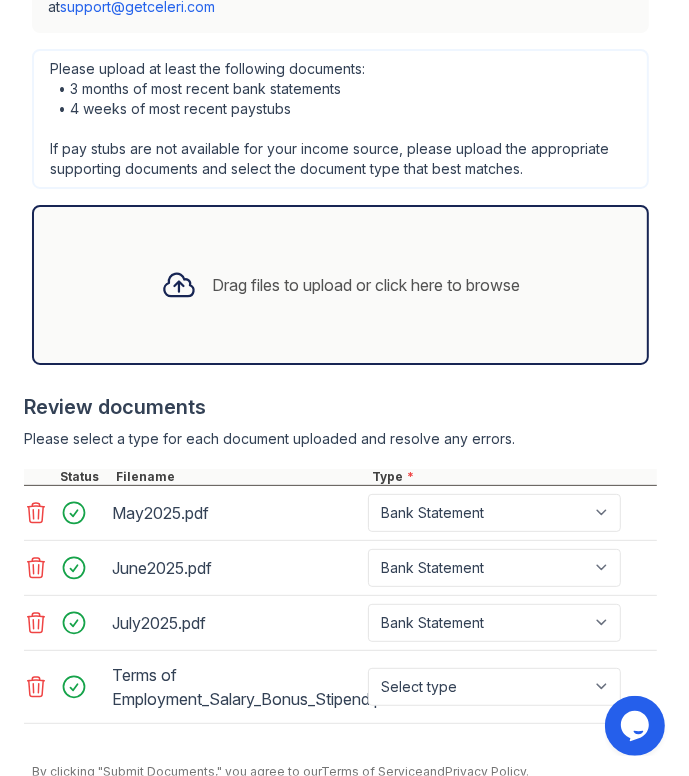 scroll, scrollTop: 1188, scrollLeft: 0, axis: vertical 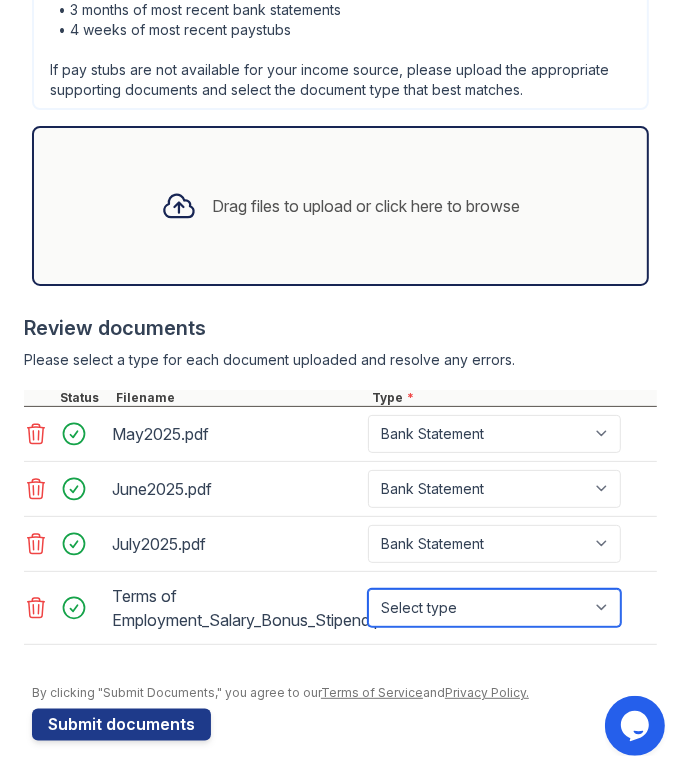 click on "Select type
Paystub
Bank Statement
Offer Letter
Tax Documents
Benefit Award Letter
Investment Account Statement
Other" at bounding box center [494, 608] 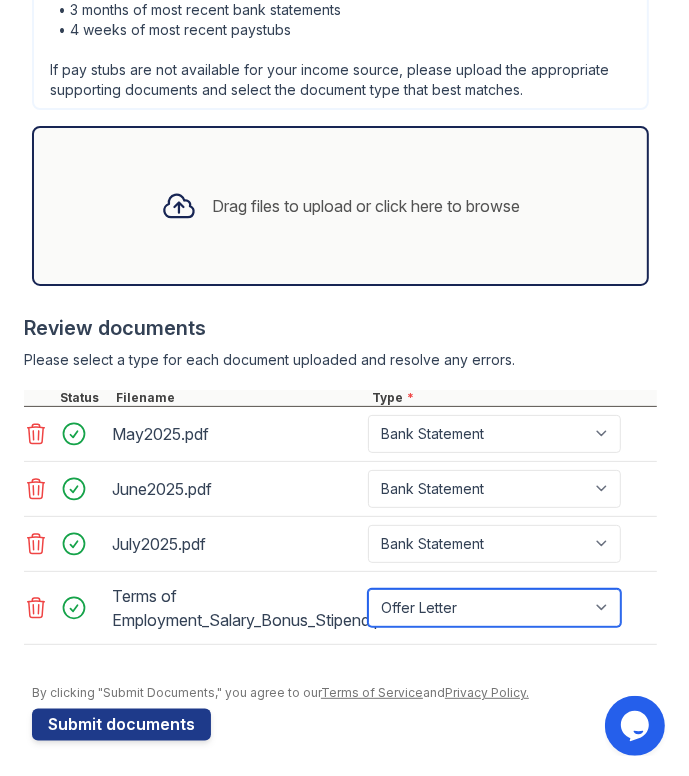 click on "Select type
Paystub
Bank Statement
Offer Letter
Tax Documents
Benefit Award Letter
Investment Account Statement
Other" at bounding box center (494, 608) 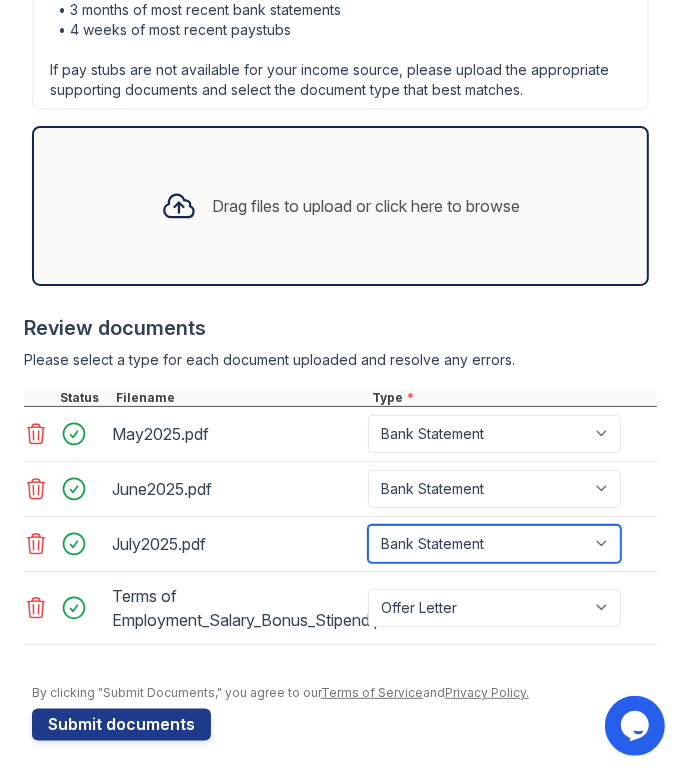 click on "Select type
Paystub
Bank Statement
Offer Letter
Tax Documents
Benefit Award Letter
Investment Account Statement
Other" at bounding box center (494, 544) 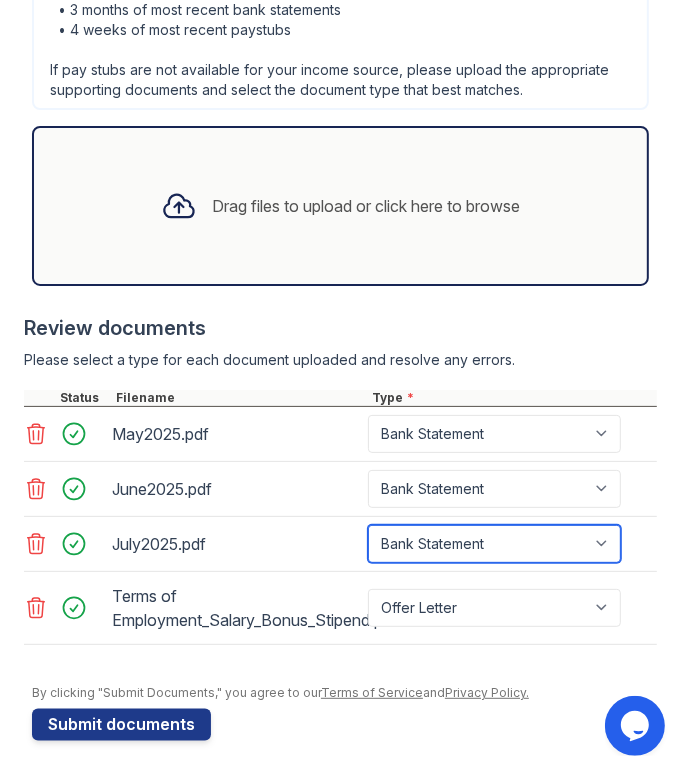click on "Select type
Paystub
Bank Statement
Offer Letter
Tax Documents
Benefit Award Letter
Investment Account Statement
Other" at bounding box center (494, 544) 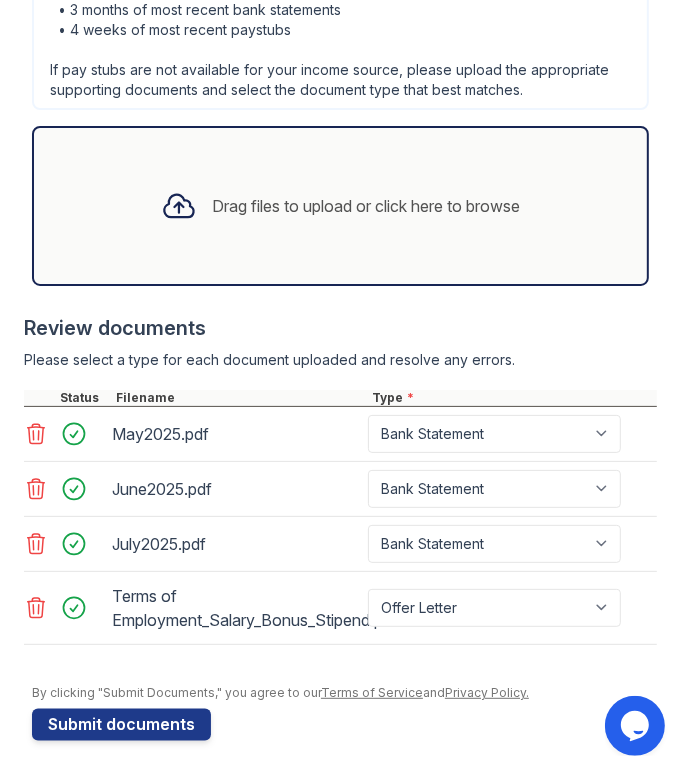click on "Drag files to upload or click here to browse" at bounding box center [341, 206] 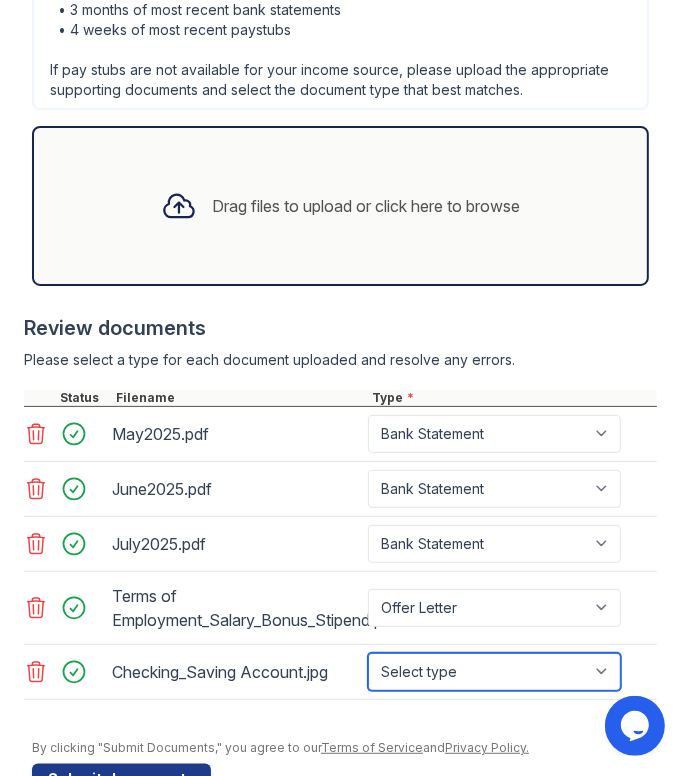 click on "Select type
Paystub
Bank Statement
Offer Letter
Tax Documents
Benefit Award Letter
Investment Account Statement
Other" at bounding box center (494, 672) 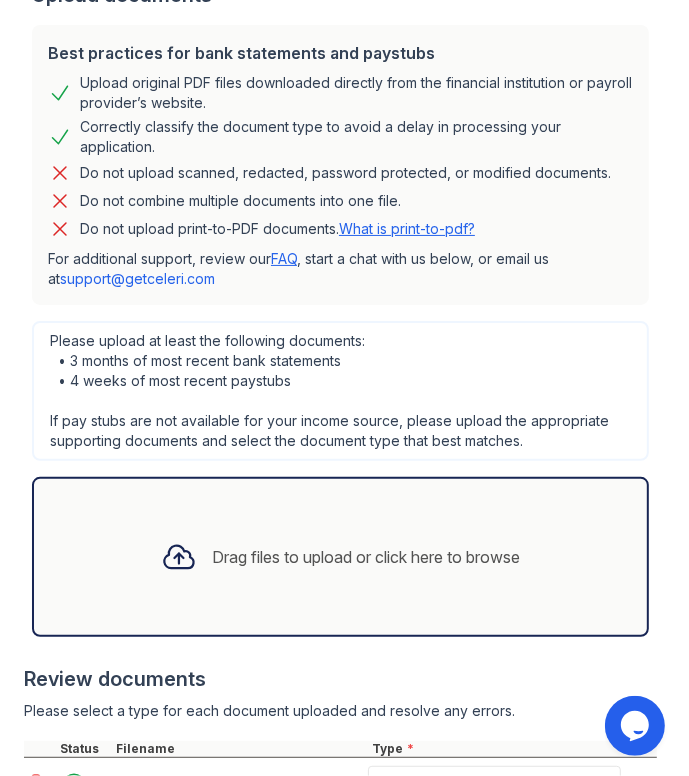 scroll, scrollTop: 642, scrollLeft: 0, axis: vertical 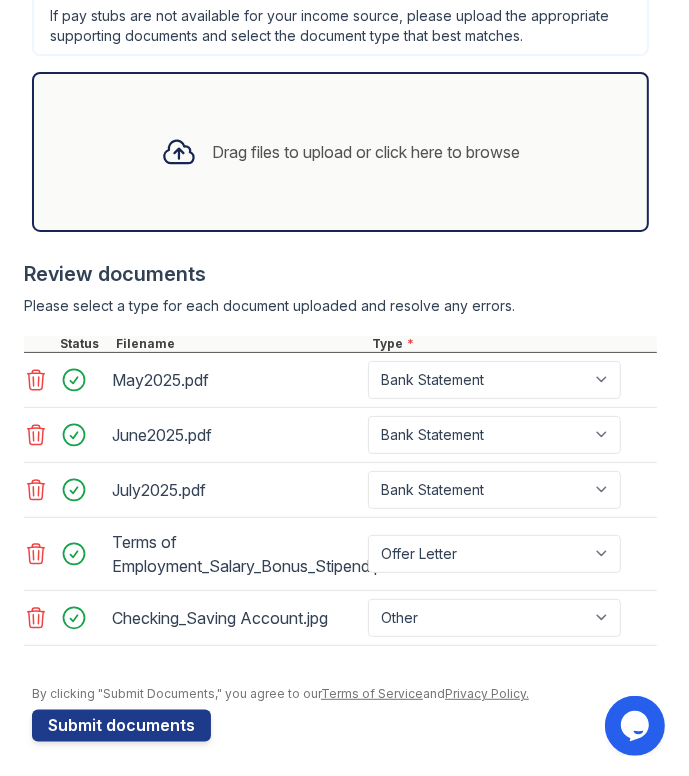 click 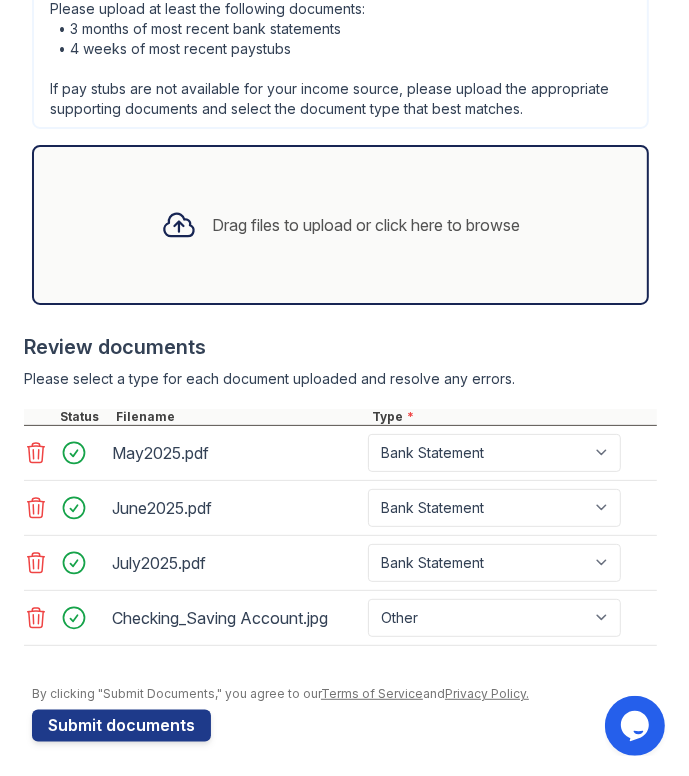click on "Drag files to upload or click here to browse" at bounding box center [340, 225] 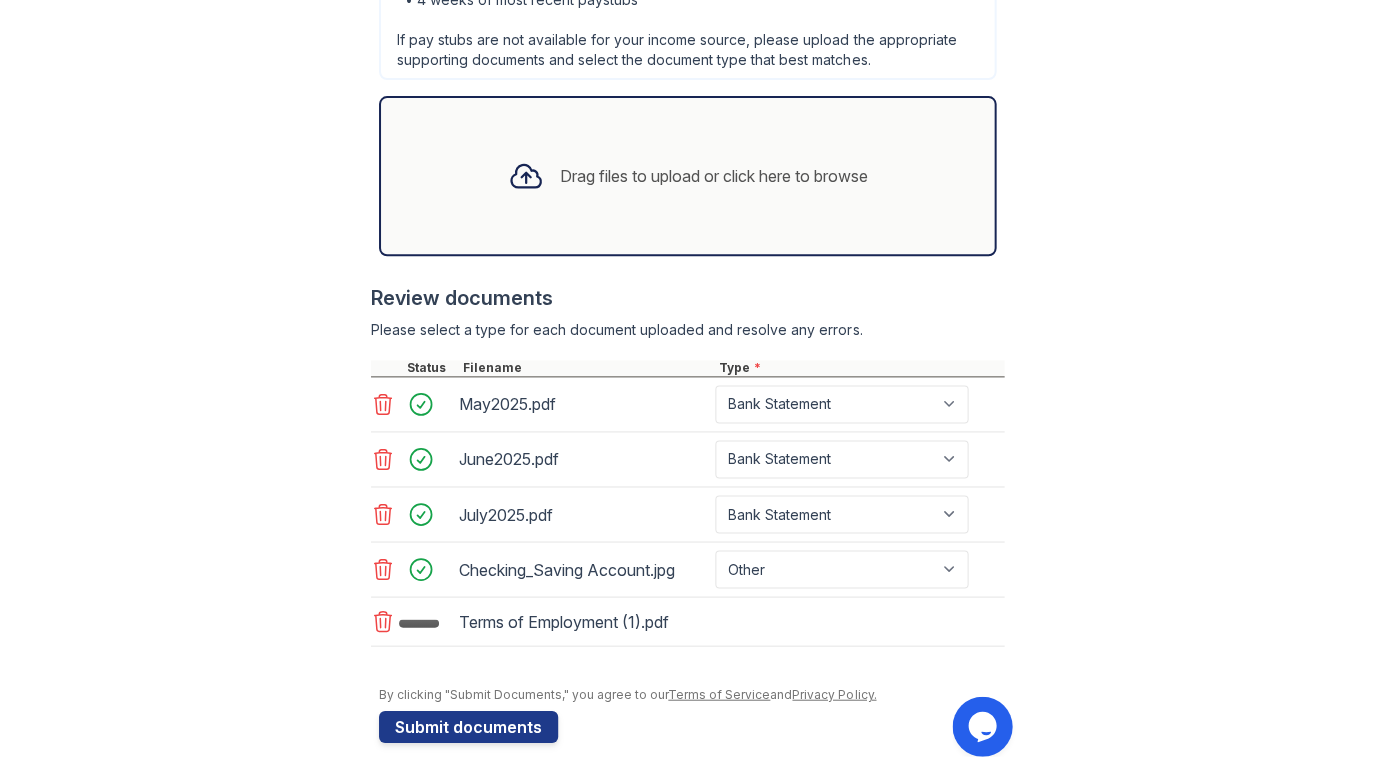 scroll, scrollTop: 1224, scrollLeft: 0, axis: vertical 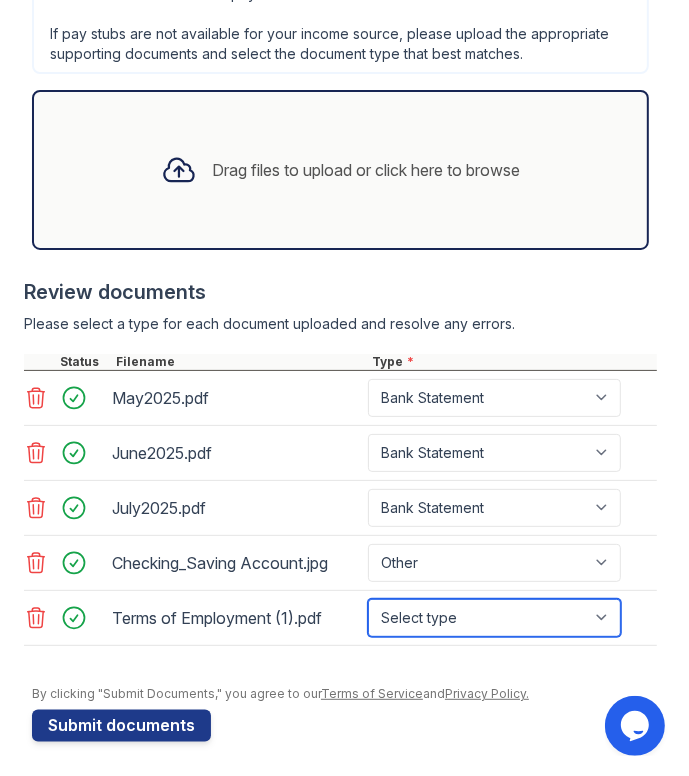 click on "Select type
Paystub
Bank Statement
Offer Letter
Tax Documents
Benefit Award Letter
Investment Account Statement
Other" at bounding box center (494, 618) 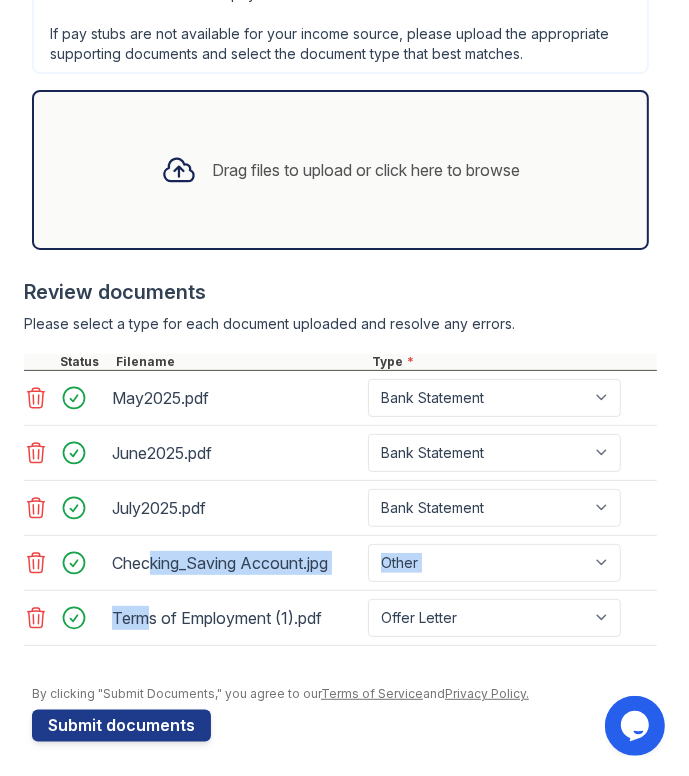 drag, startPoint x: 151, startPoint y: 615, endPoint x: 152, endPoint y: 566, distance: 49.010204 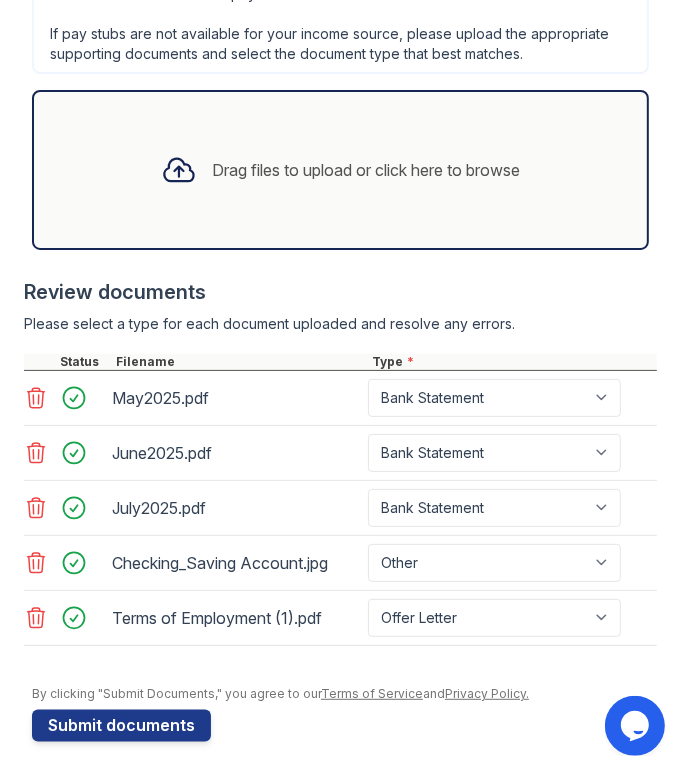 click on "Terms of Employment (1).pdf" at bounding box center (236, 618) 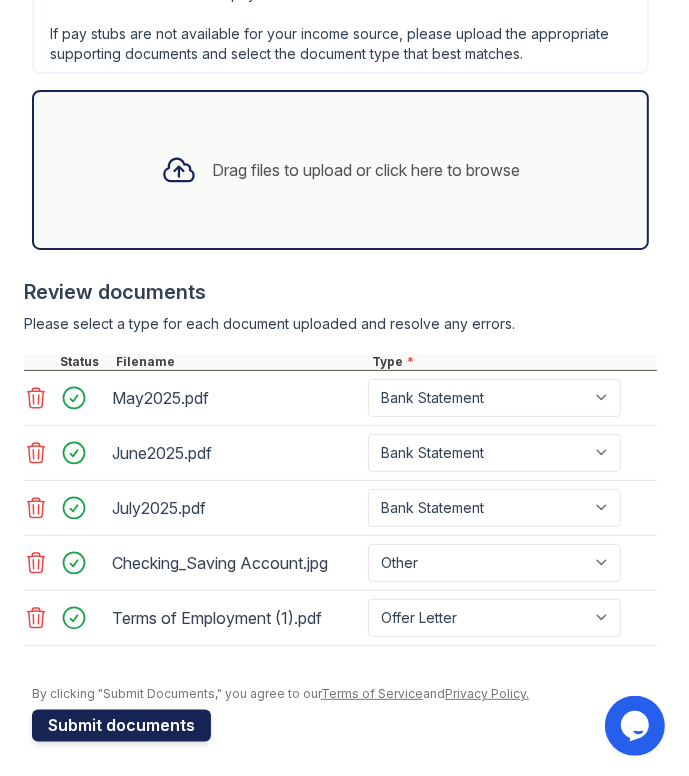 click on "Submit documents" at bounding box center (121, 726) 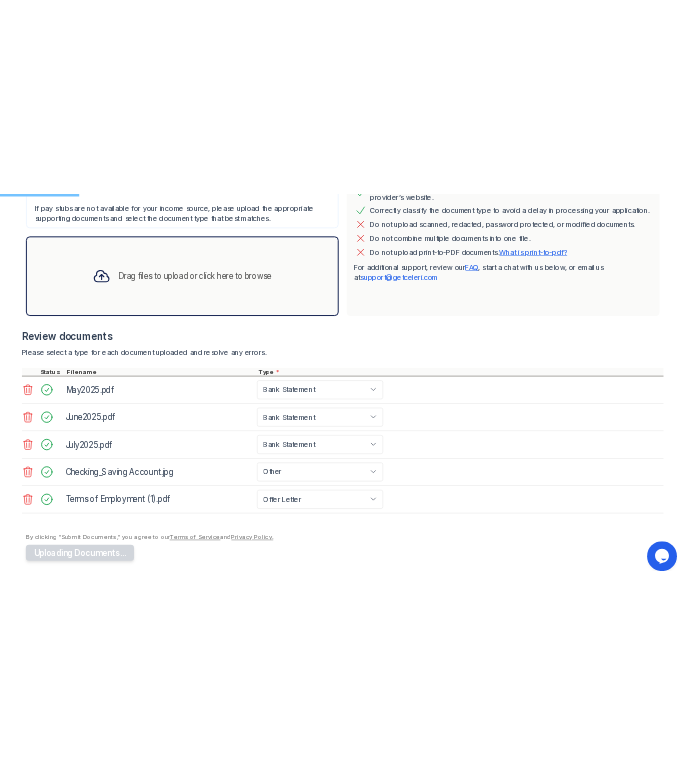 scroll, scrollTop: 518, scrollLeft: 0, axis: vertical 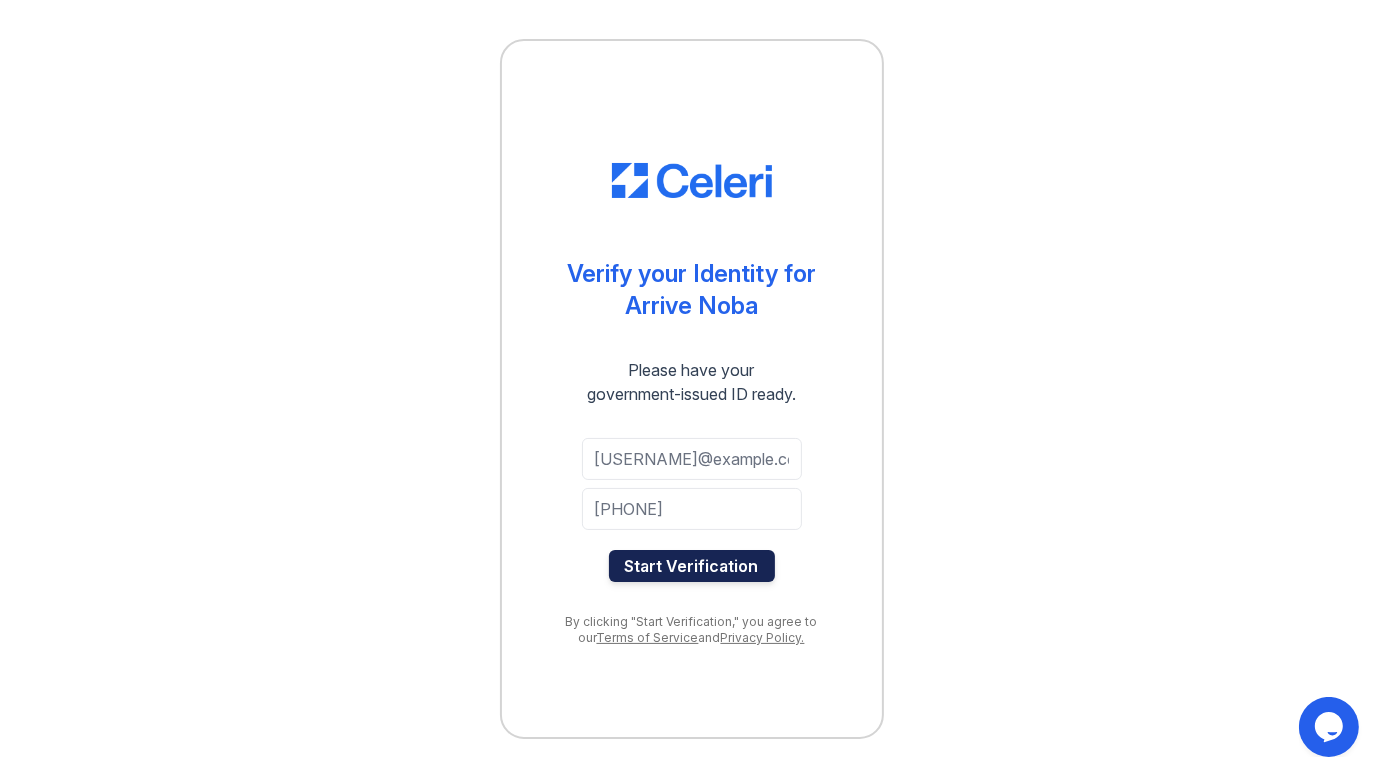 click on "Start Verification" at bounding box center [692, 566] 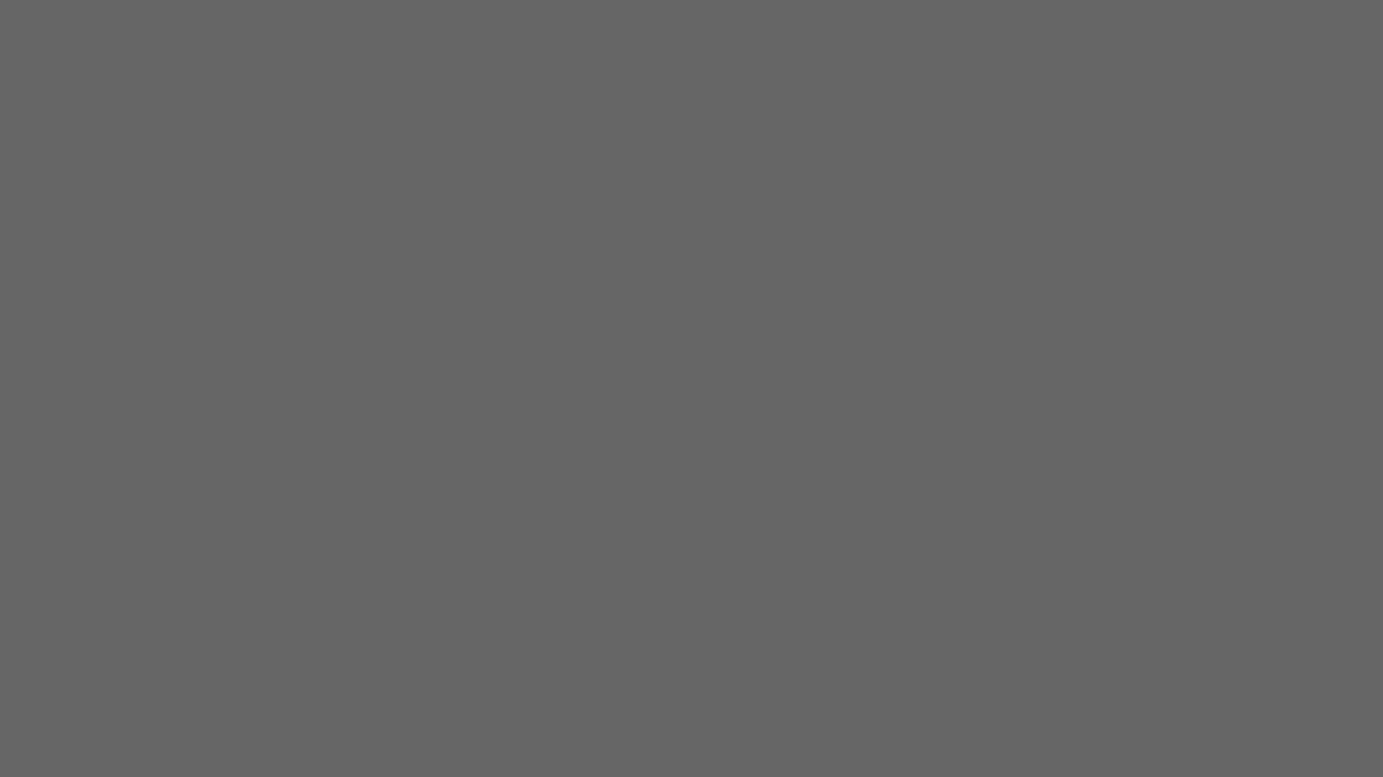 scroll, scrollTop: 0, scrollLeft: 0, axis: both 